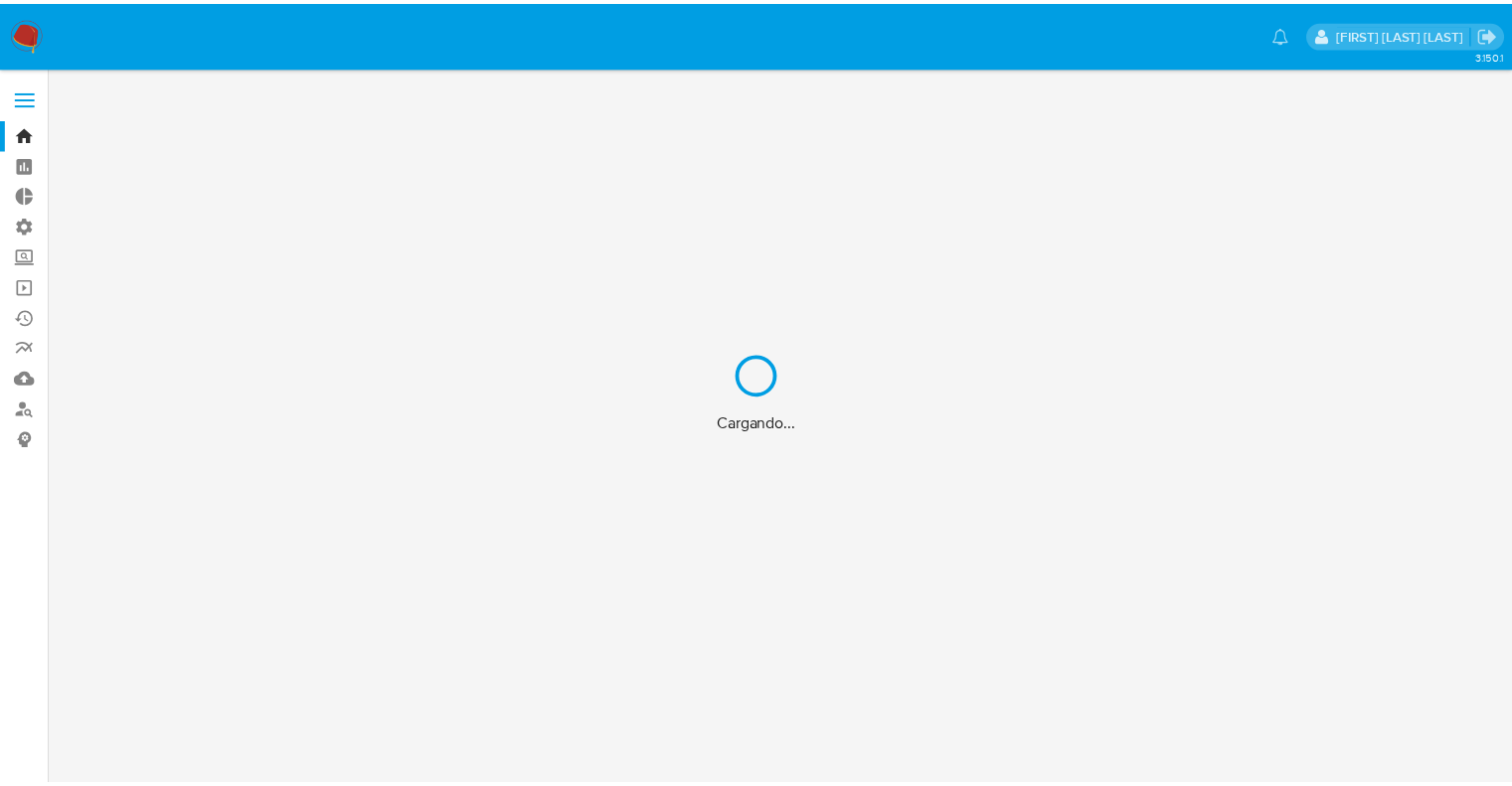 scroll, scrollTop: 0, scrollLeft: 0, axis: both 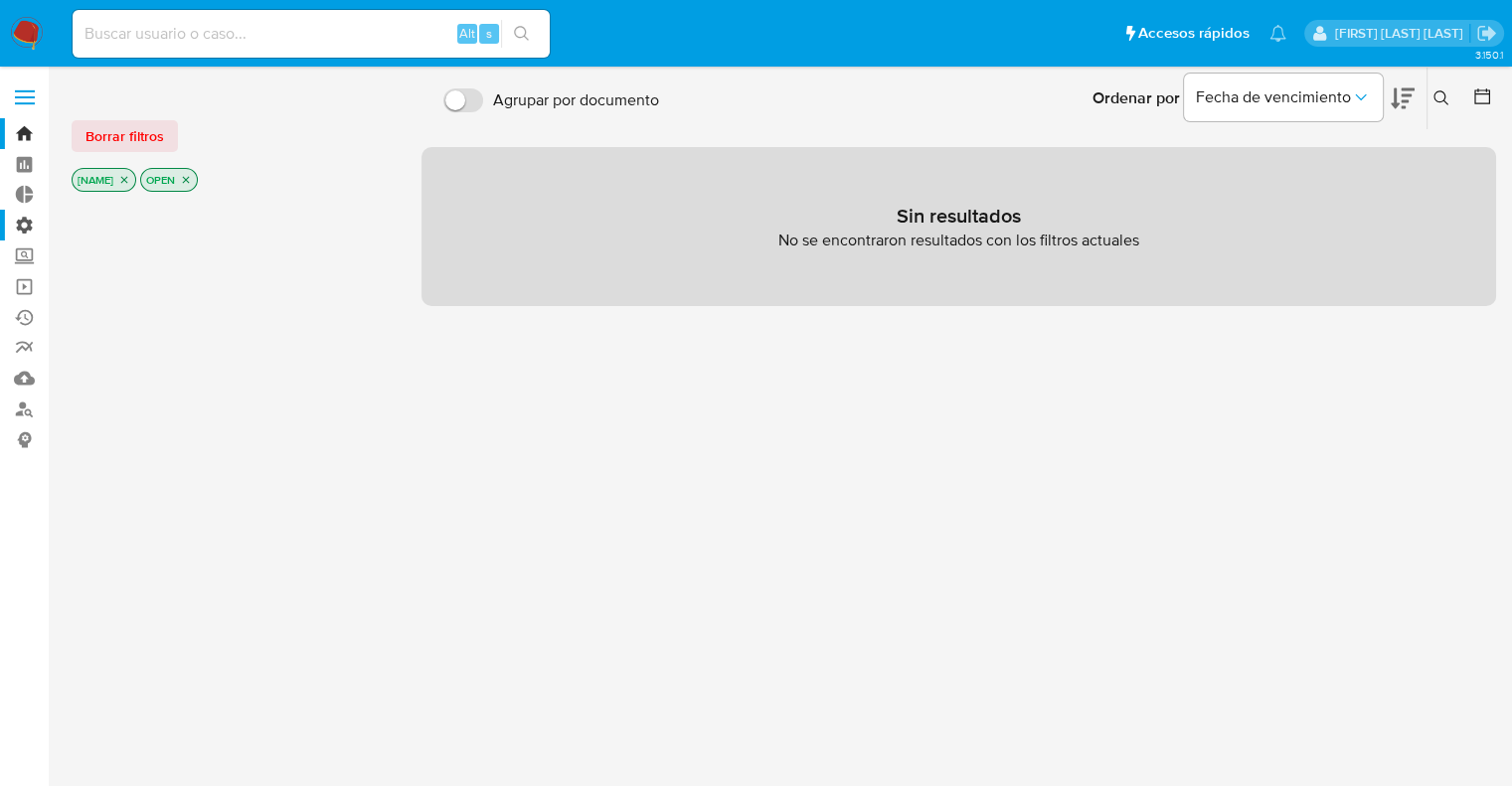 click on "Administración" at bounding box center [118, 225] 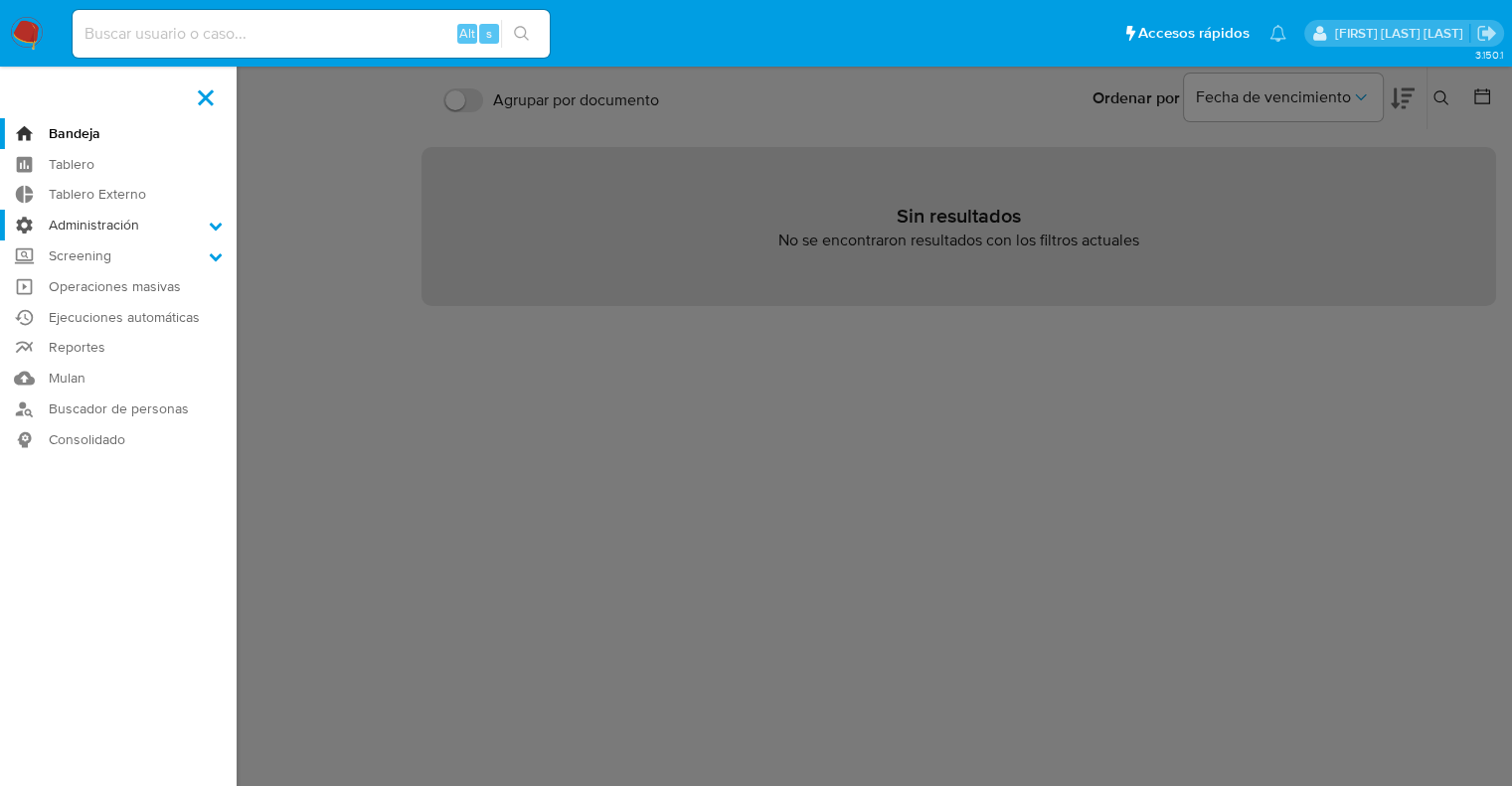 click on "Administración" at bounding box center (0, 0) 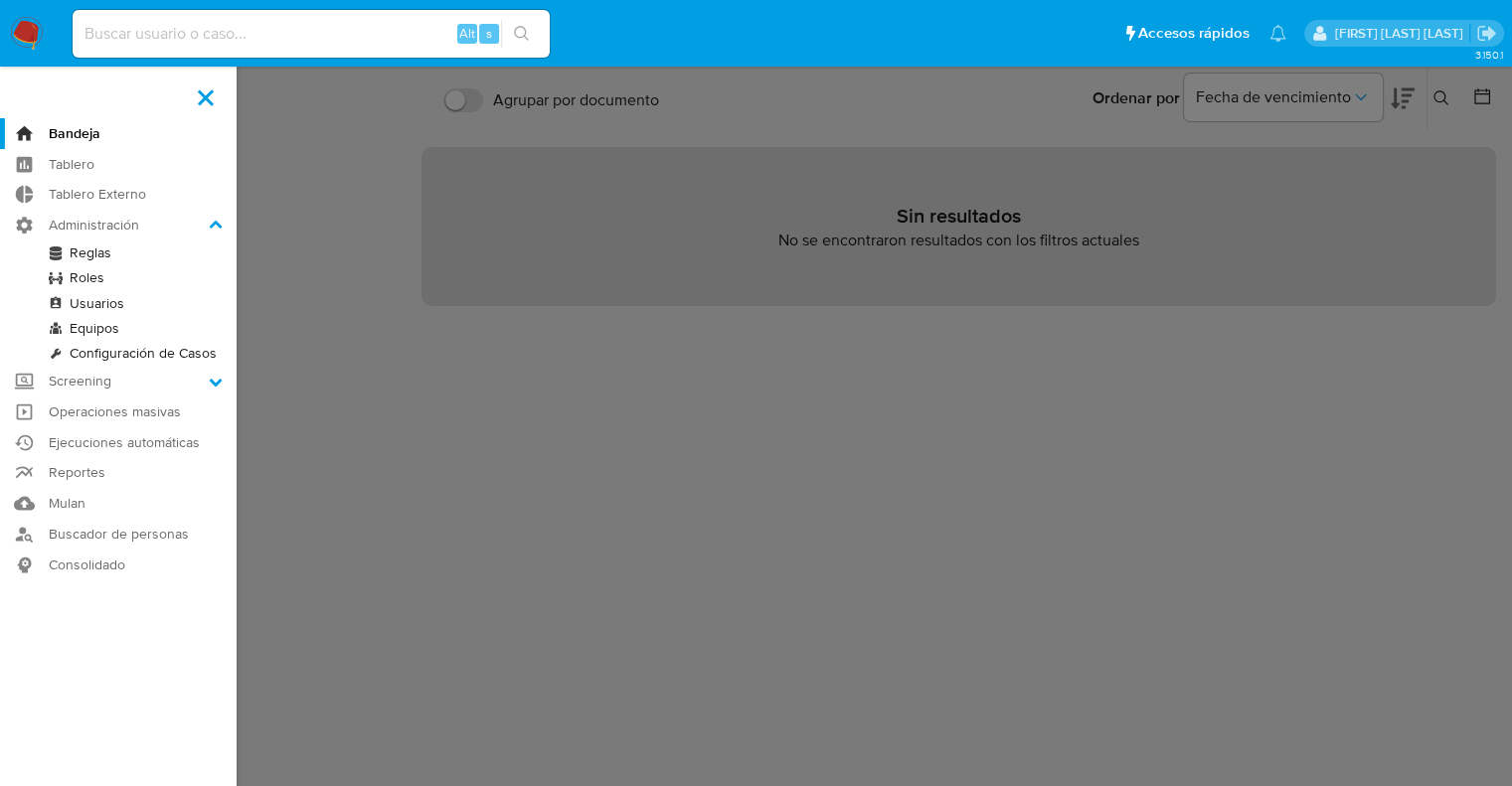 click on "Reglas" at bounding box center (118, 252) 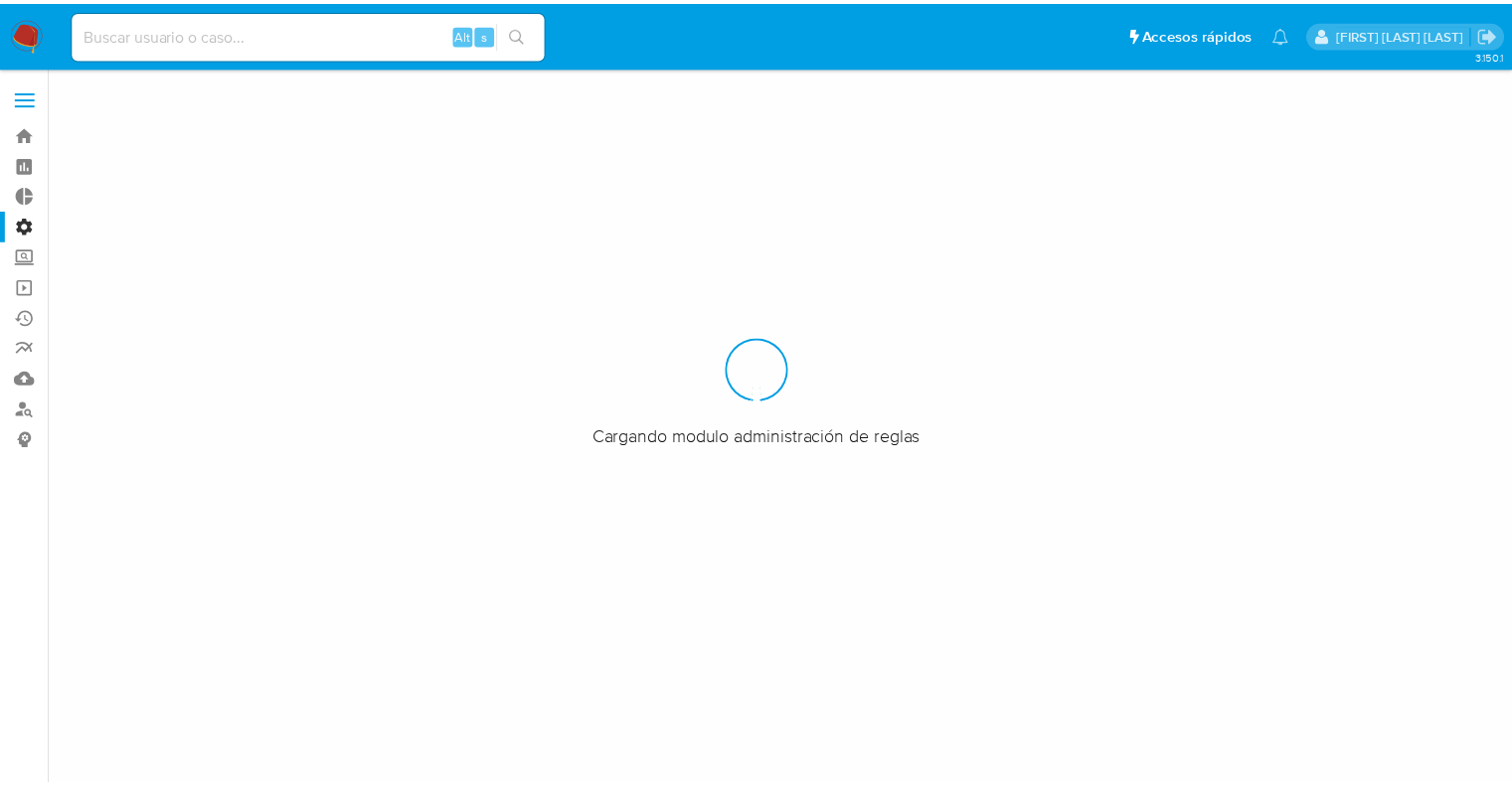 scroll, scrollTop: 0, scrollLeft: 0, axis: both 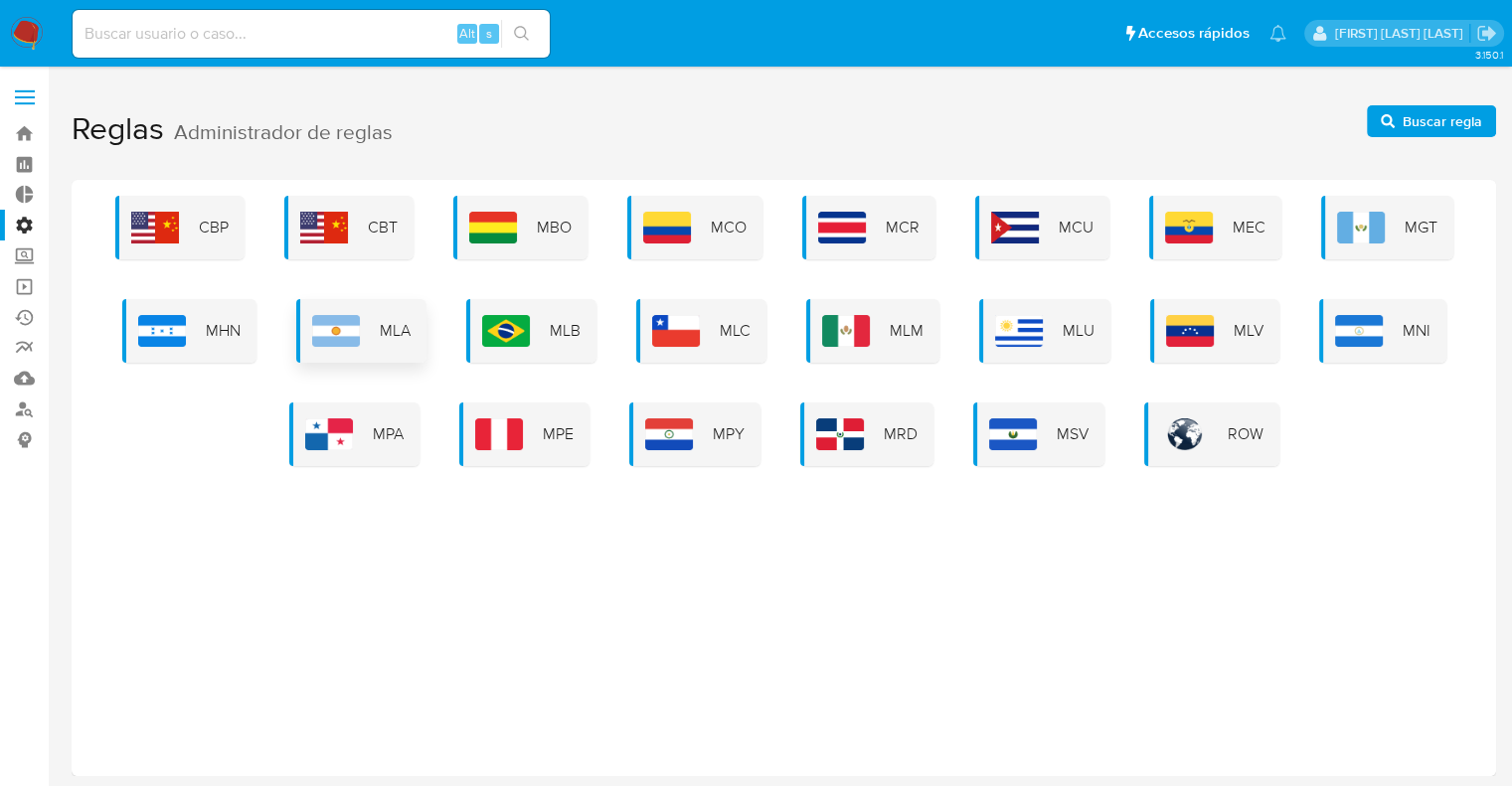 click on "MLA" at bounding box center [395, 331] 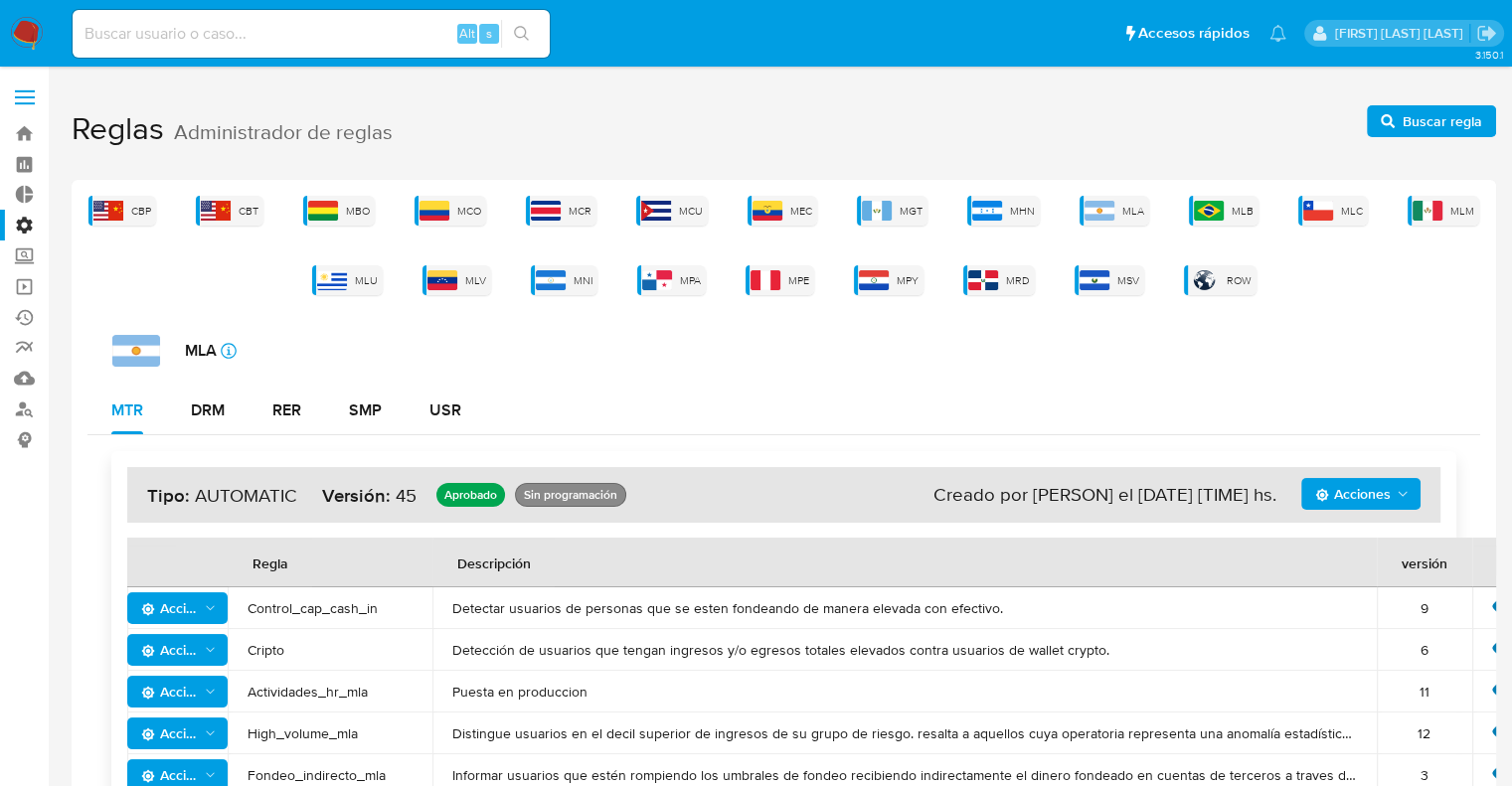 scroll, scrollTop: 199, scrollLeft: 0, axis: vertical 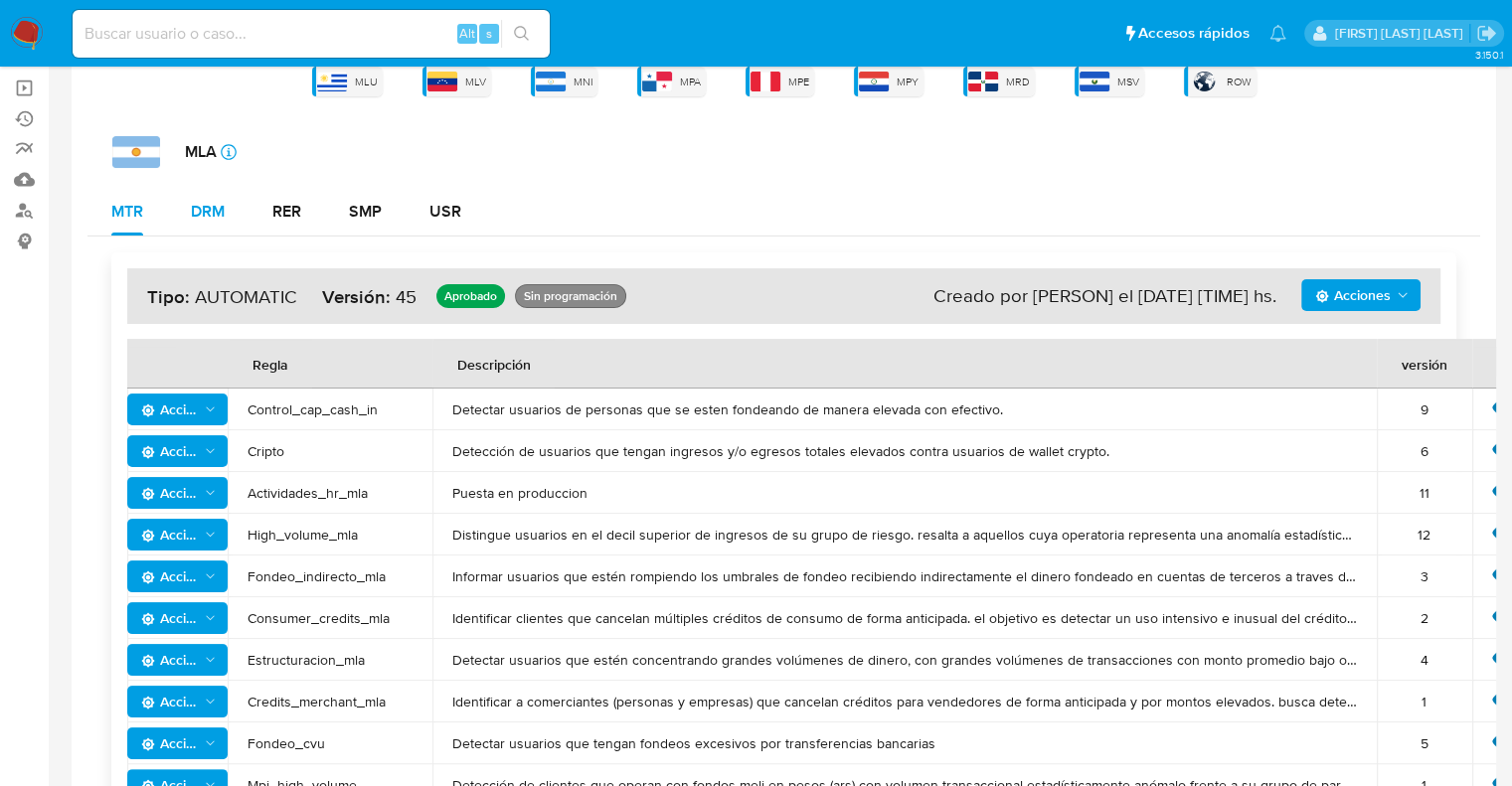 click on "DRM" at bounding box center (208, 212) 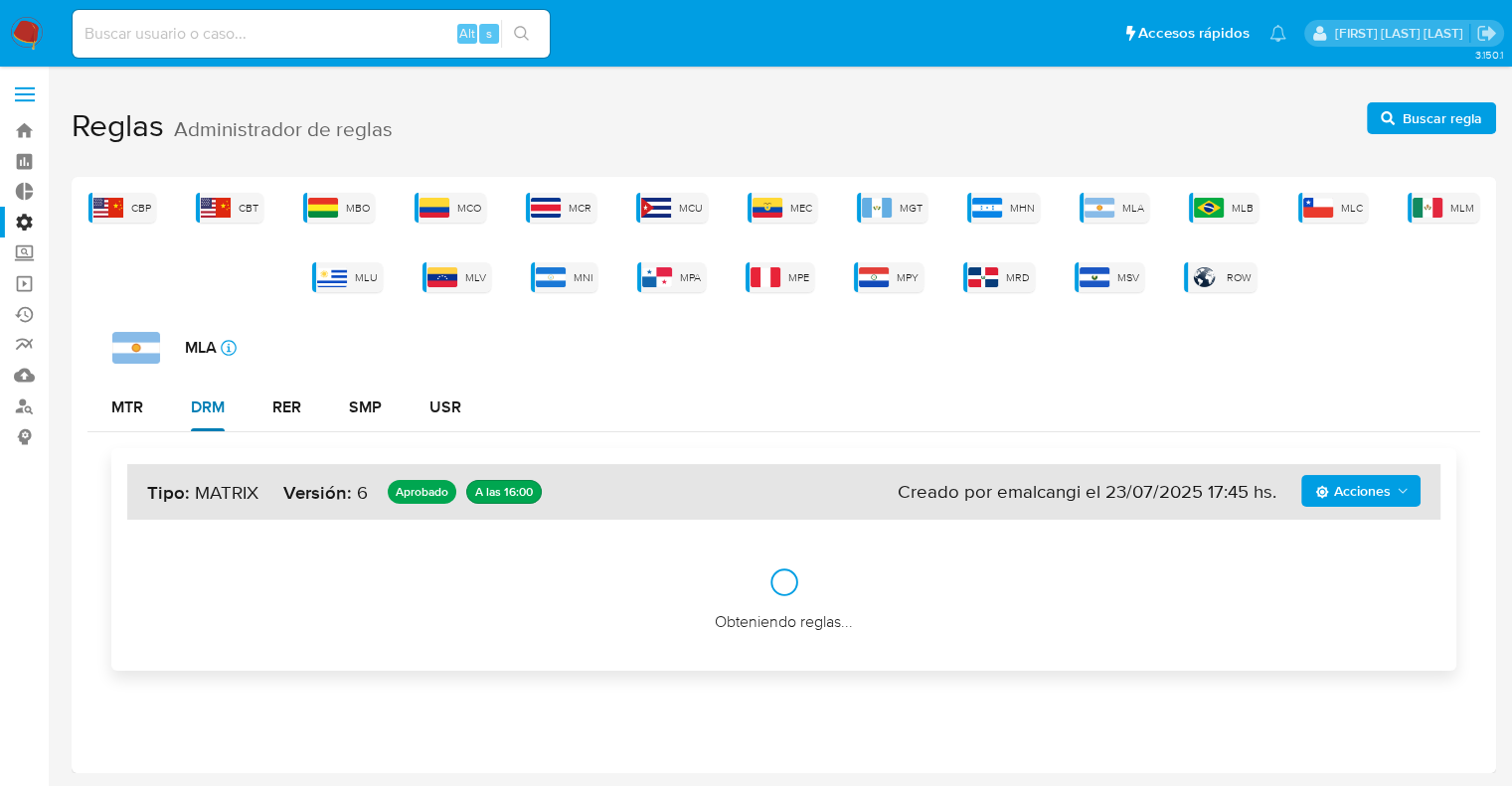 scroll, scrollTop: 1, scrollLeft: 0, axis: vertical 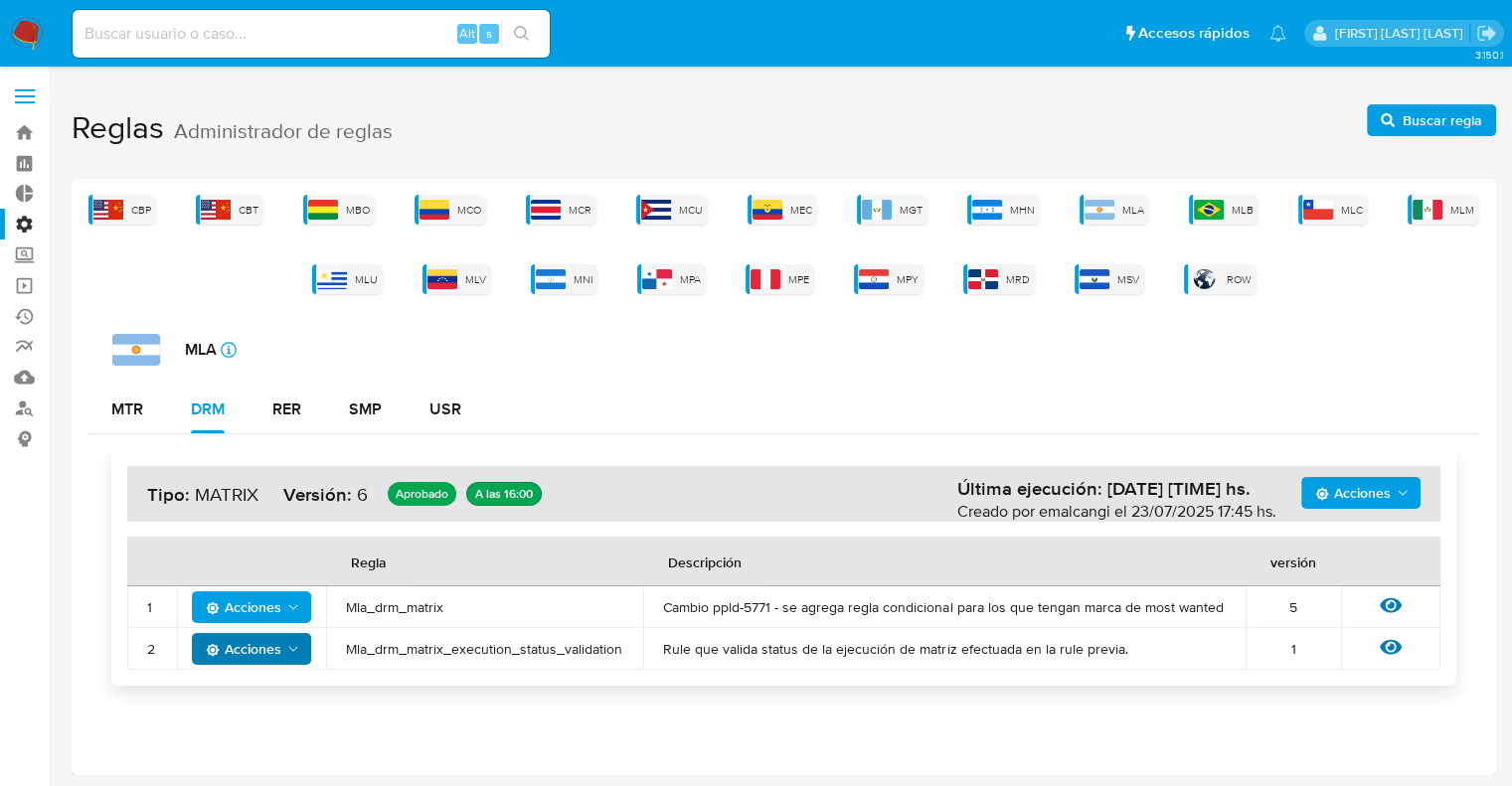 click on "Acciones" at bounding box center [244, 649] 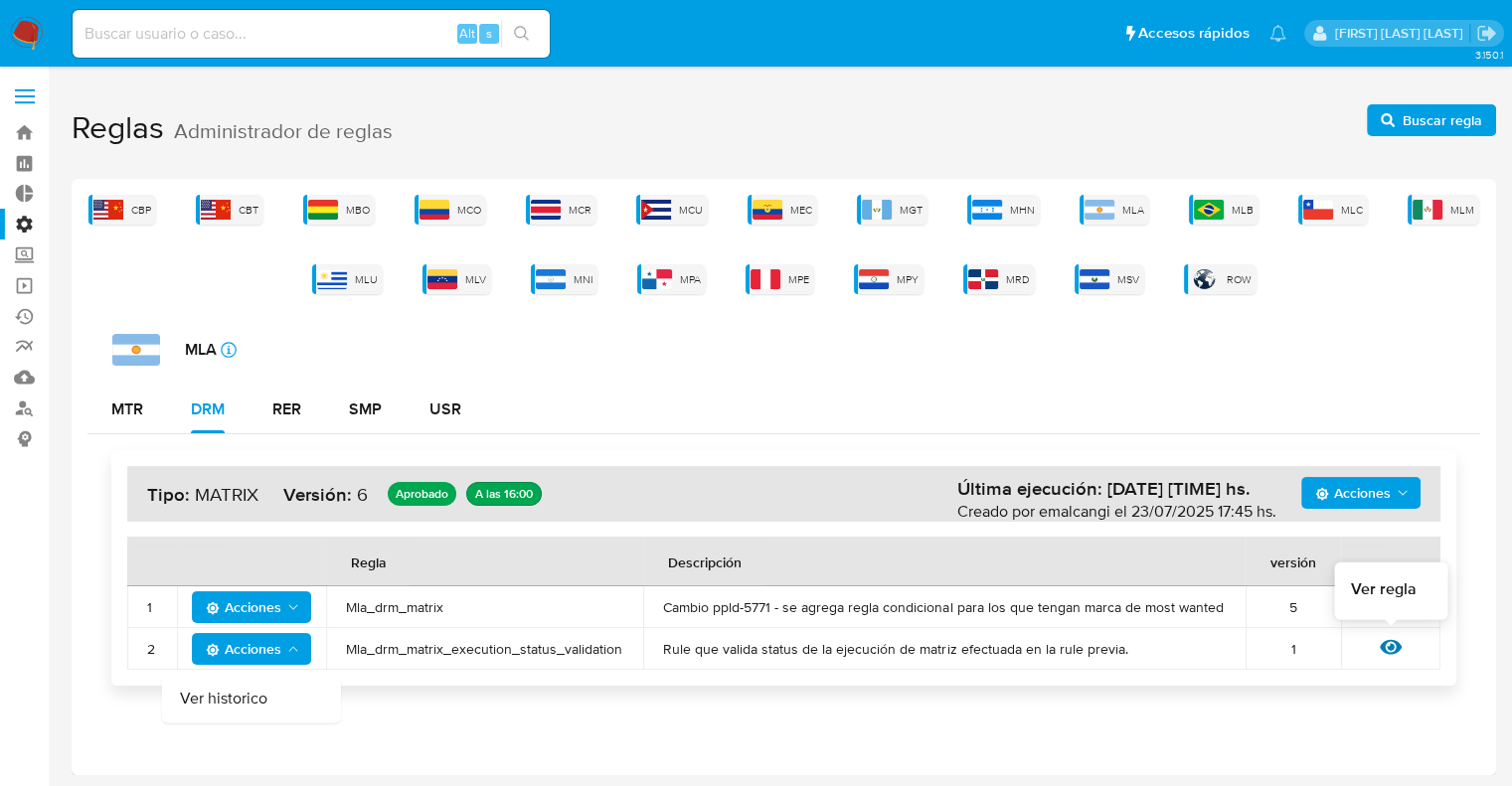 click 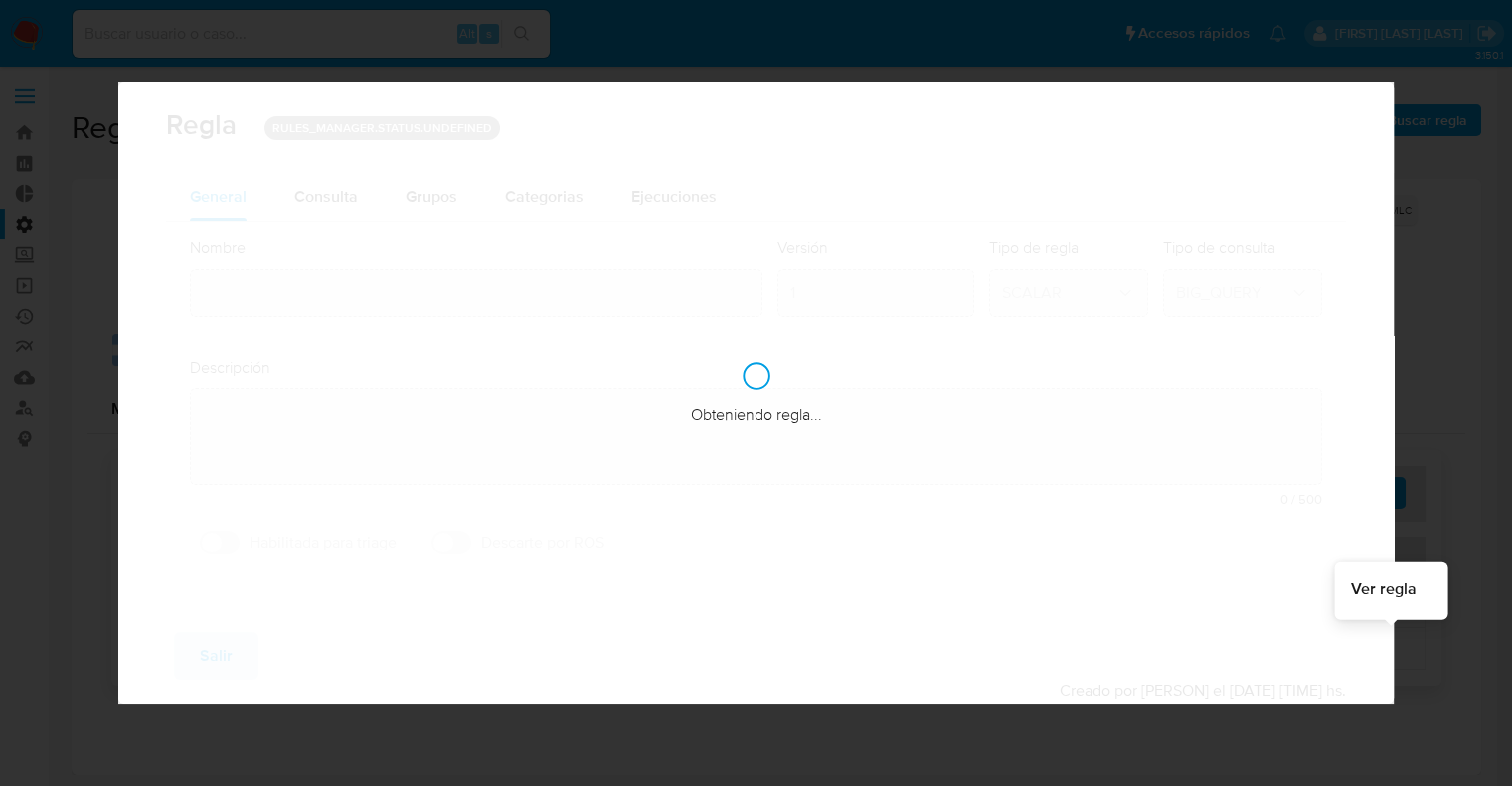type on "Mla_drm_matrix_execution_status_validation" 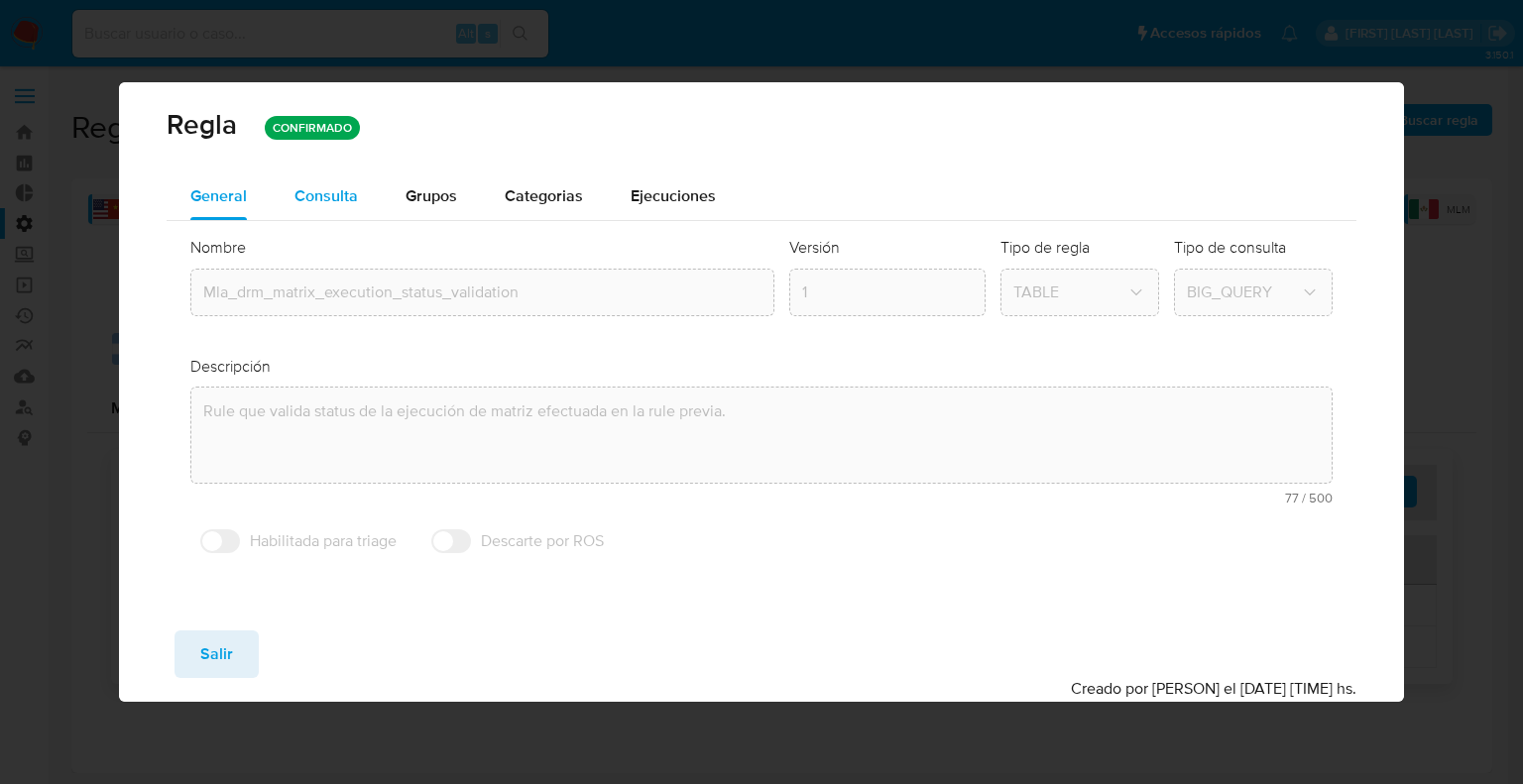 click on "Consulta" at bounding box center (326, 195) 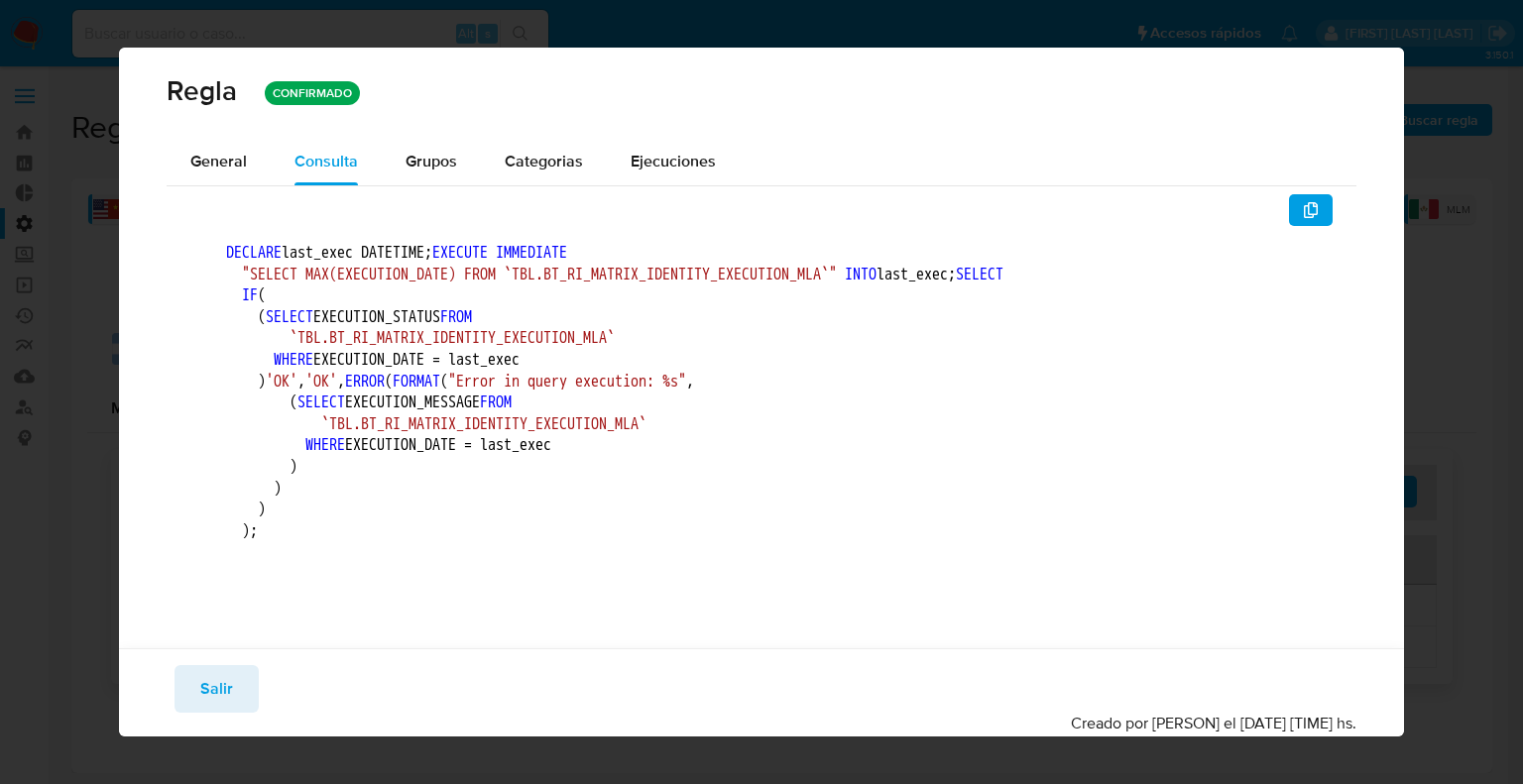 click on "Regla CONFIRMADO" at bounding box center [762, 90] 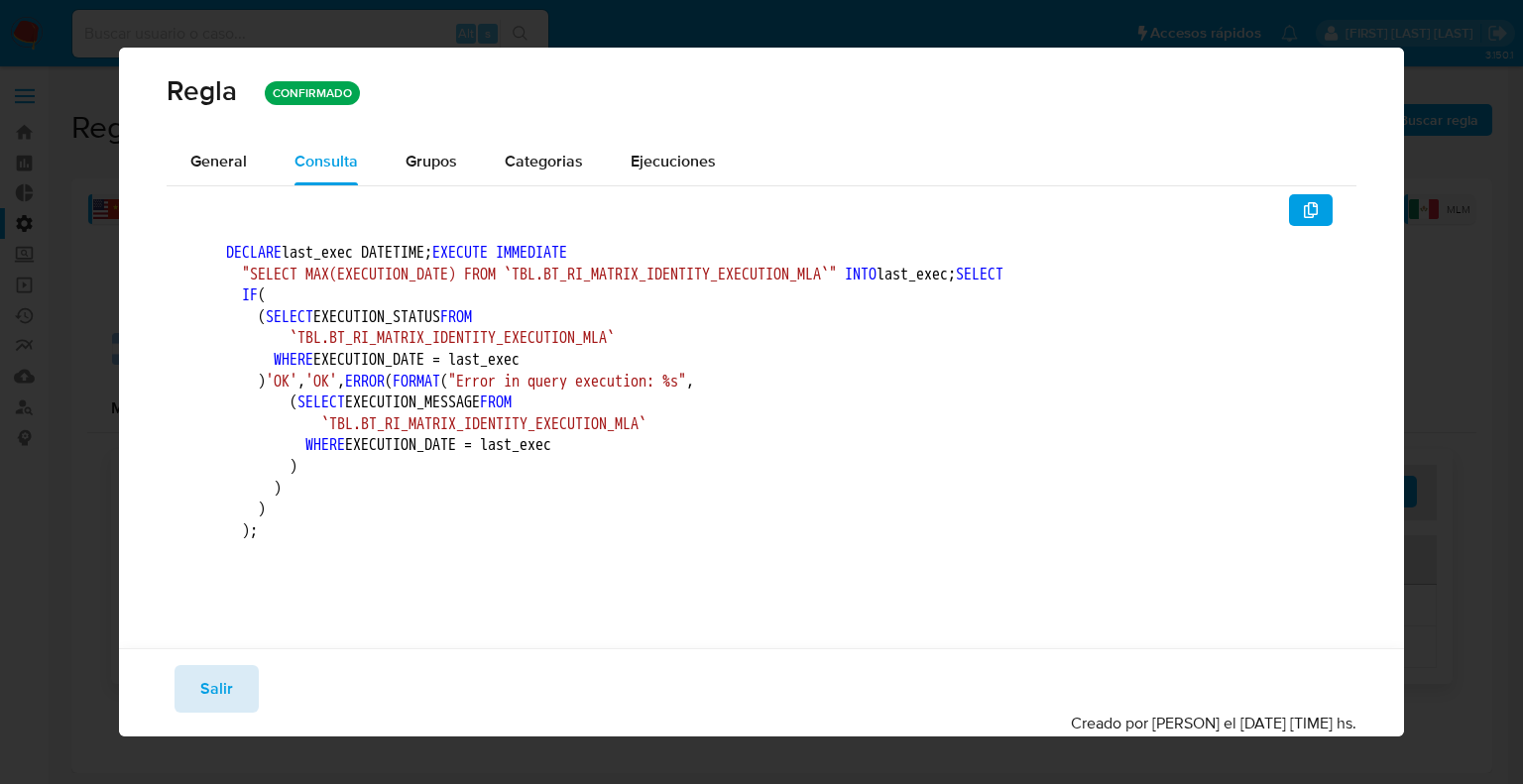 click on "Salir" at bounding box center (216, 689) 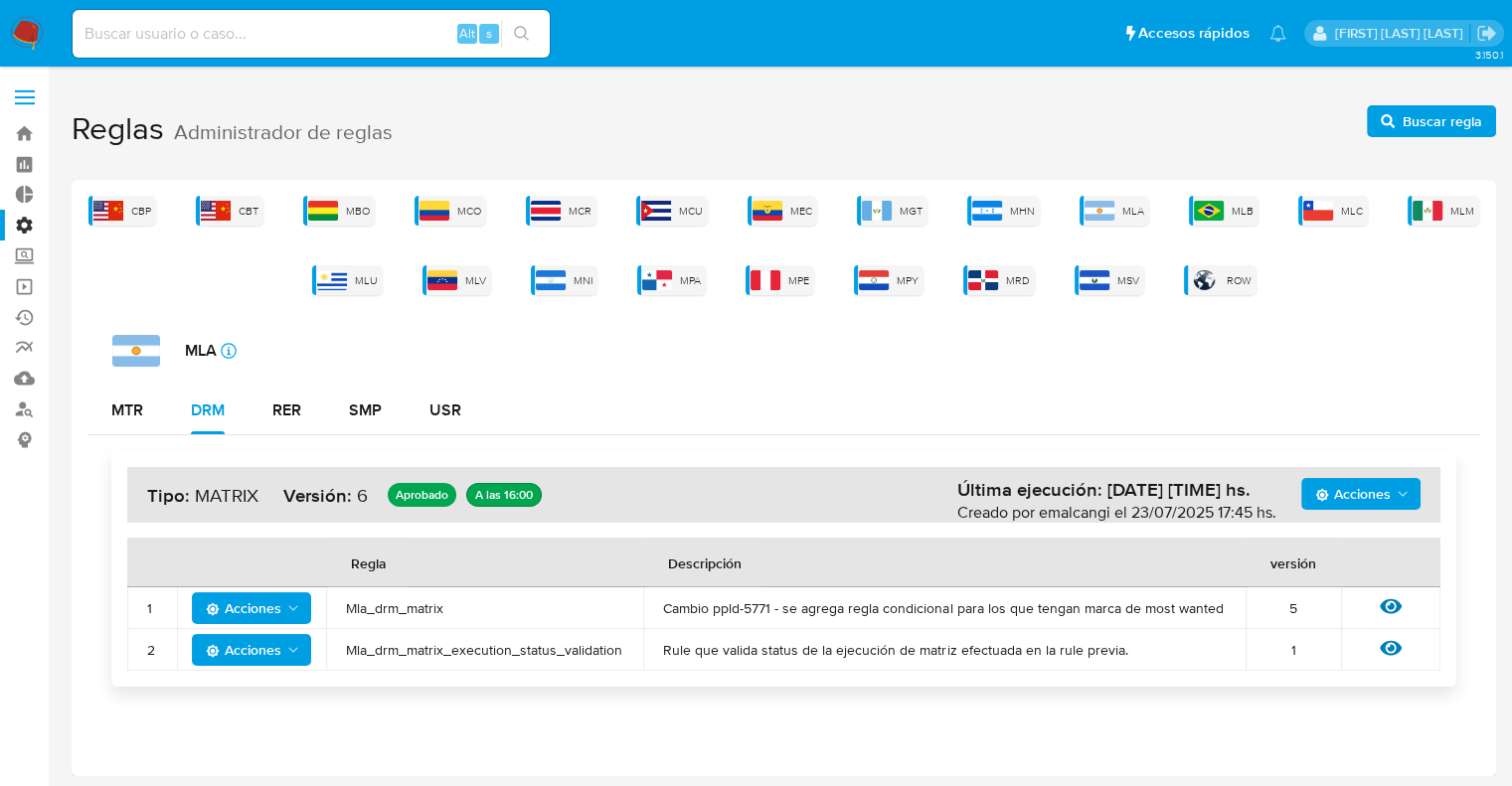 scroll, scrollTop: 0, scrollLeft: 0, axis: both 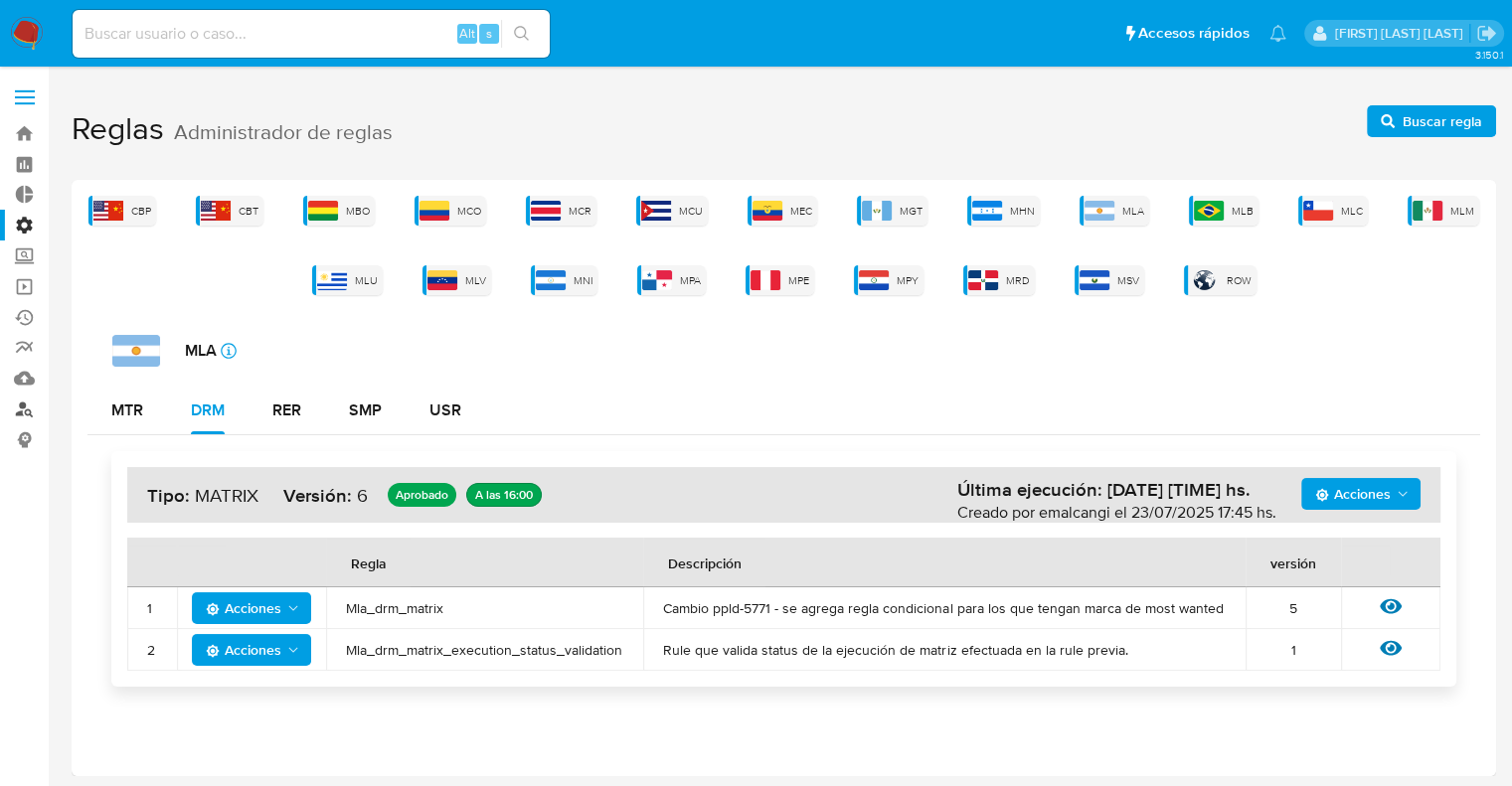 click on "Buscador de personas" at bounding box center (118, 408) 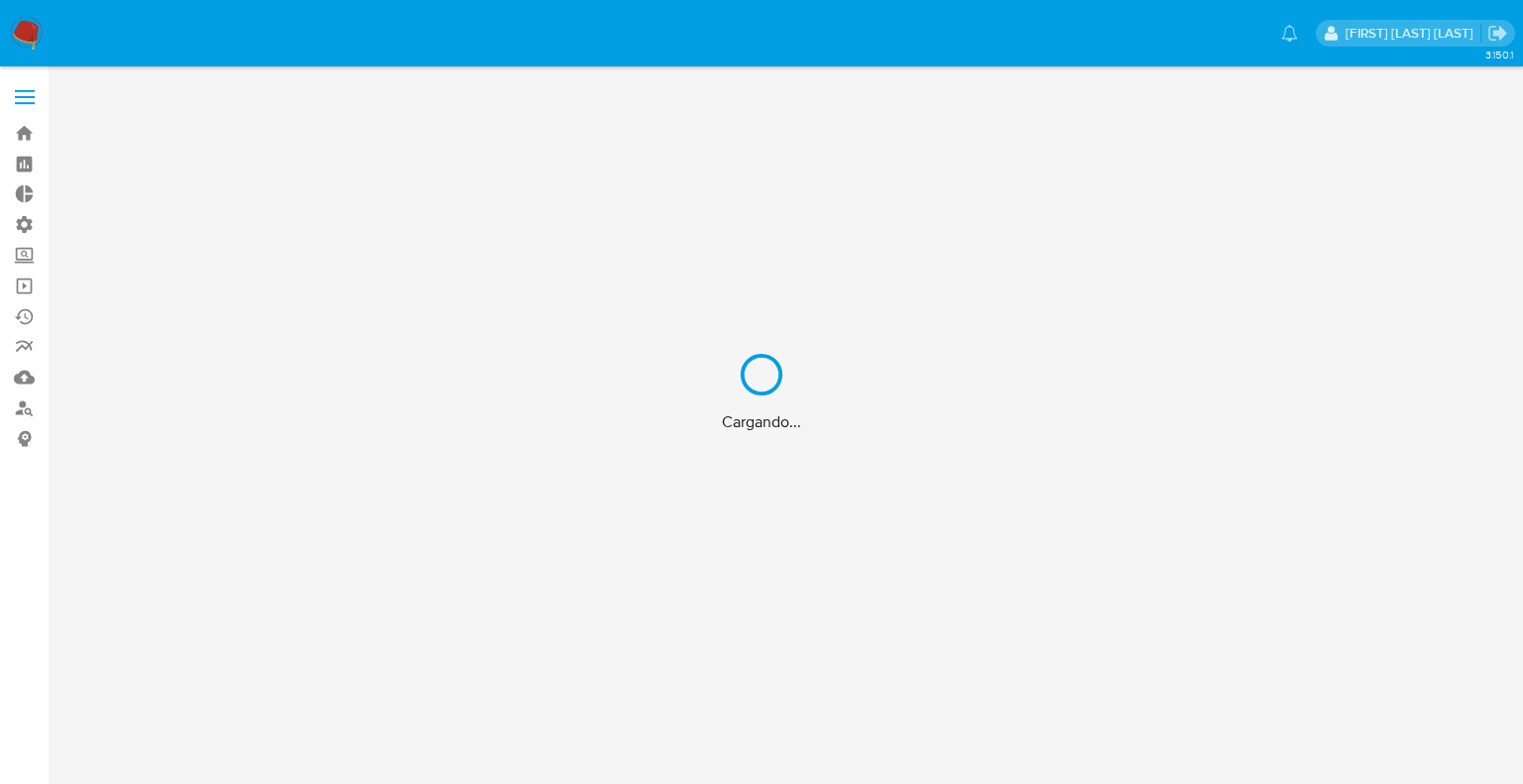 scroll, scrollTop: 0, scrollLeft: 0, axis: both 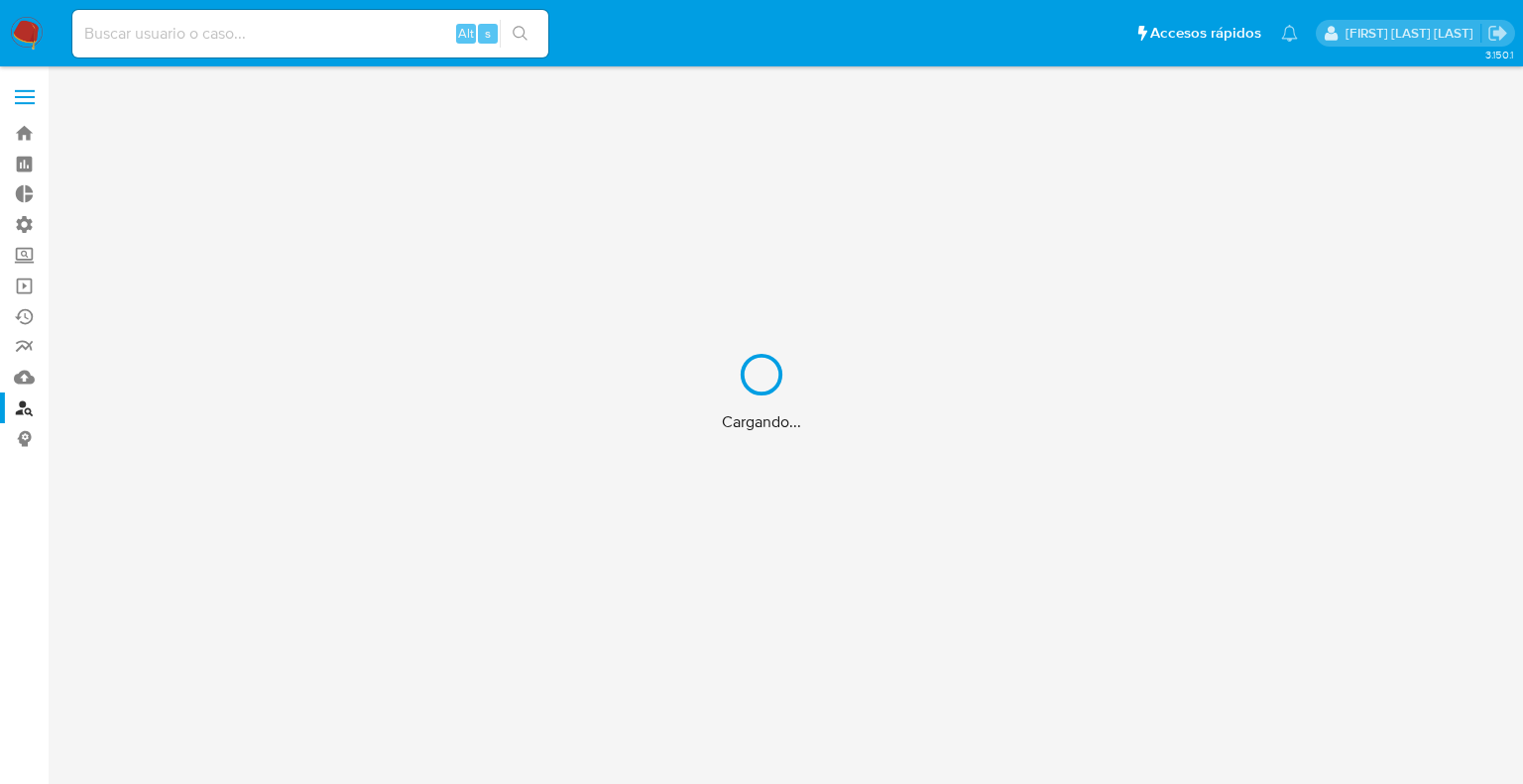 click on "Cargando..." at bounding box center [762, 392] 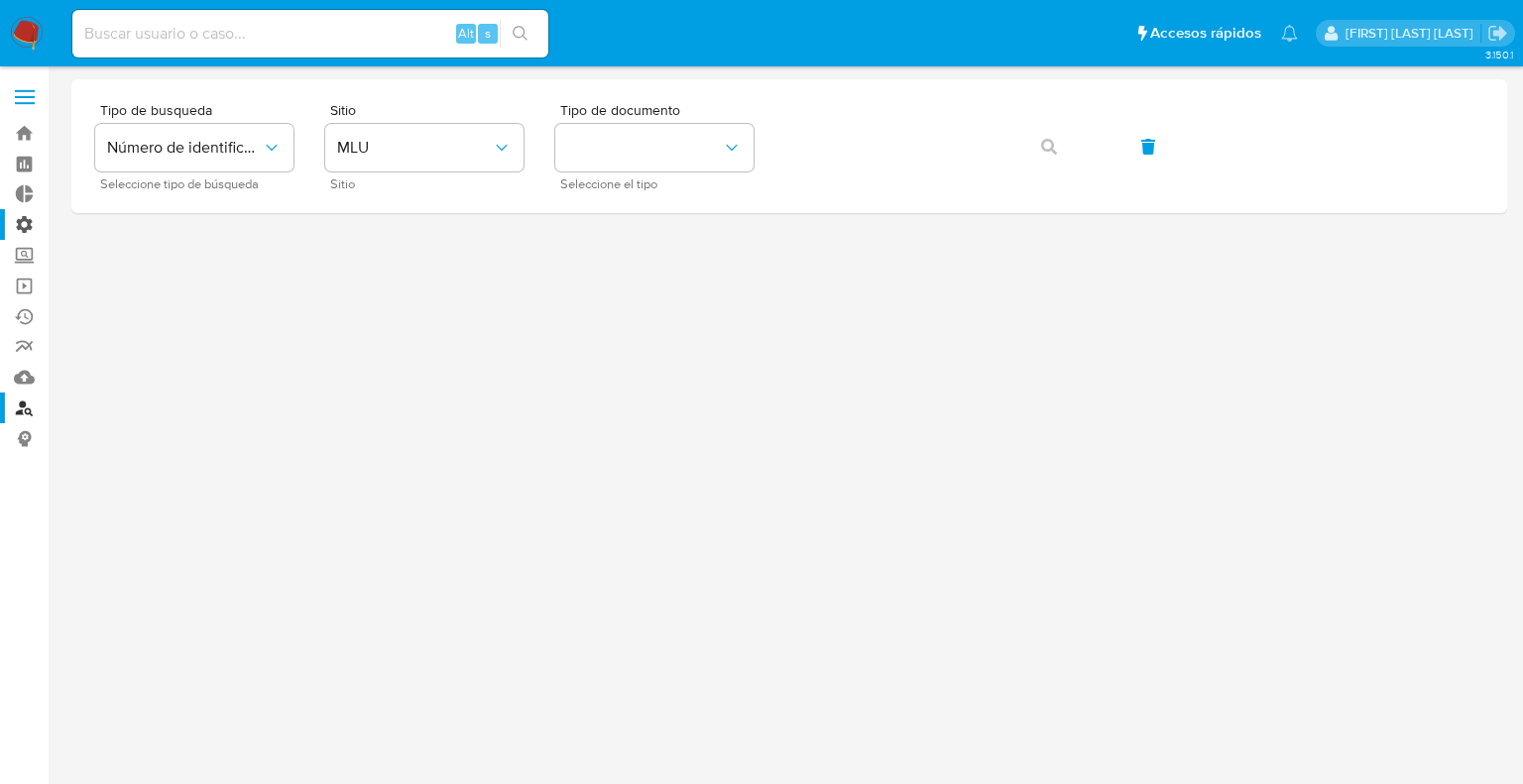 click on "Administración" at bounding box center [118, 224] 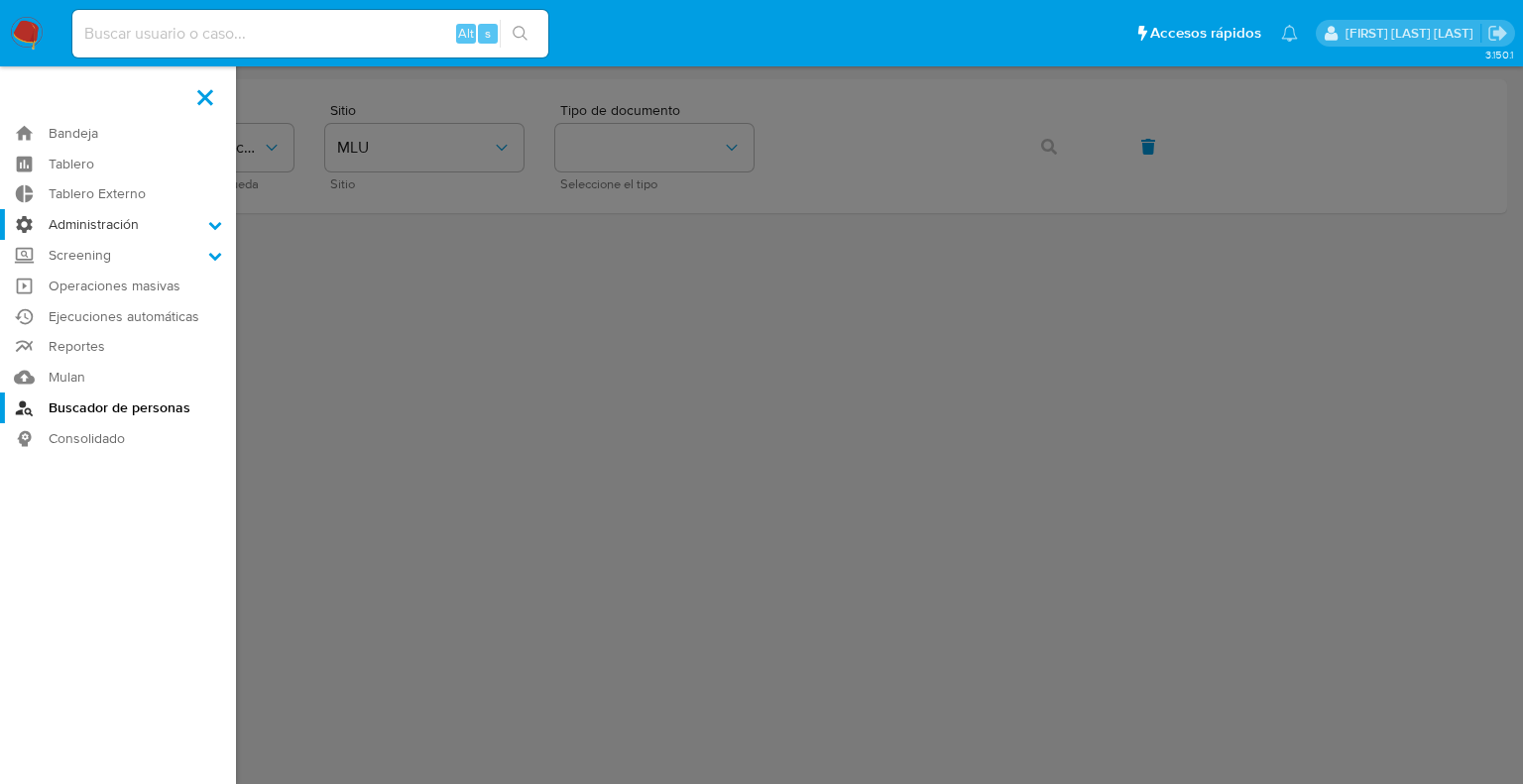 click on "Administración" at bounding box center (0, 0) 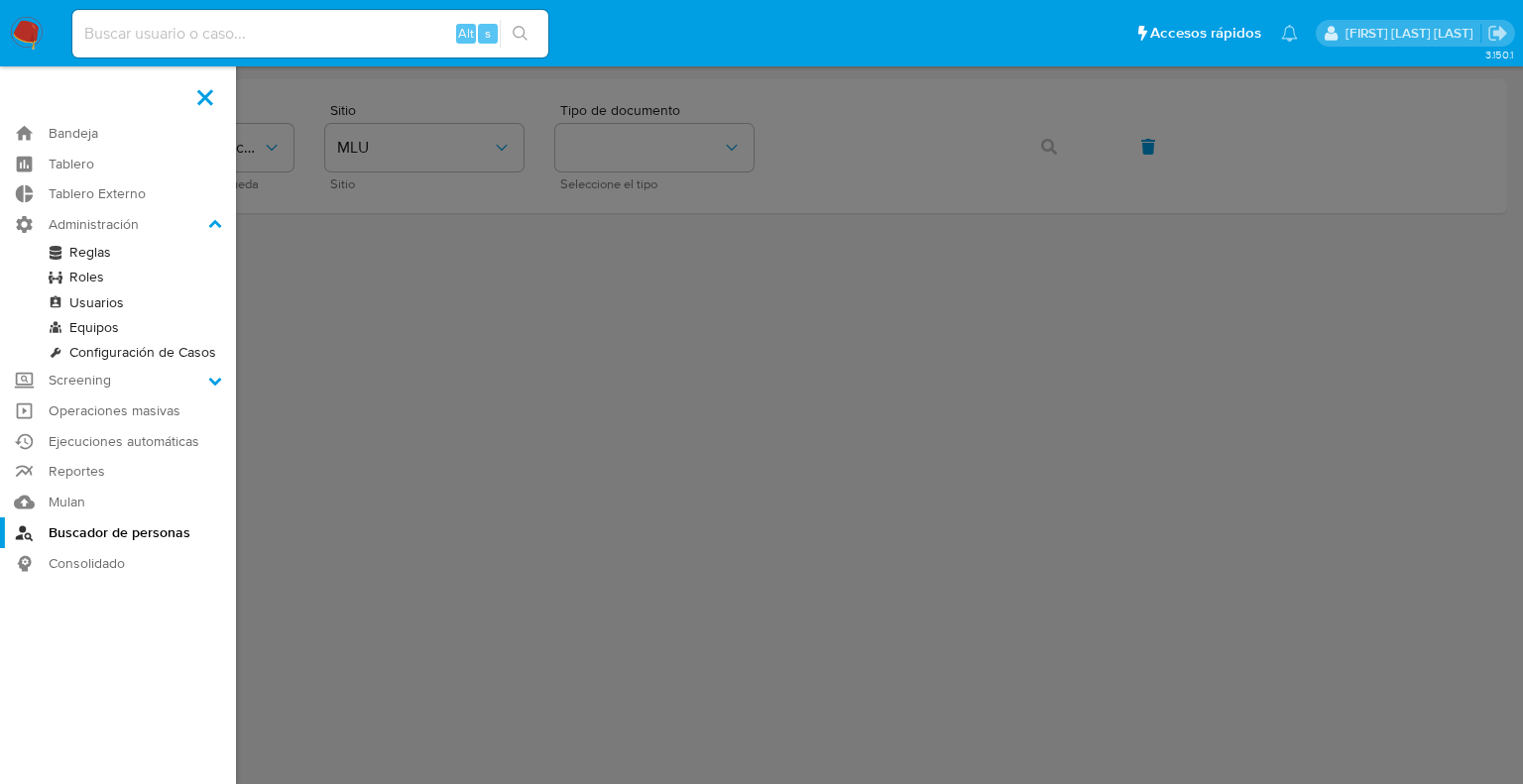click on "Equipos" at bounding box center [118, 327] 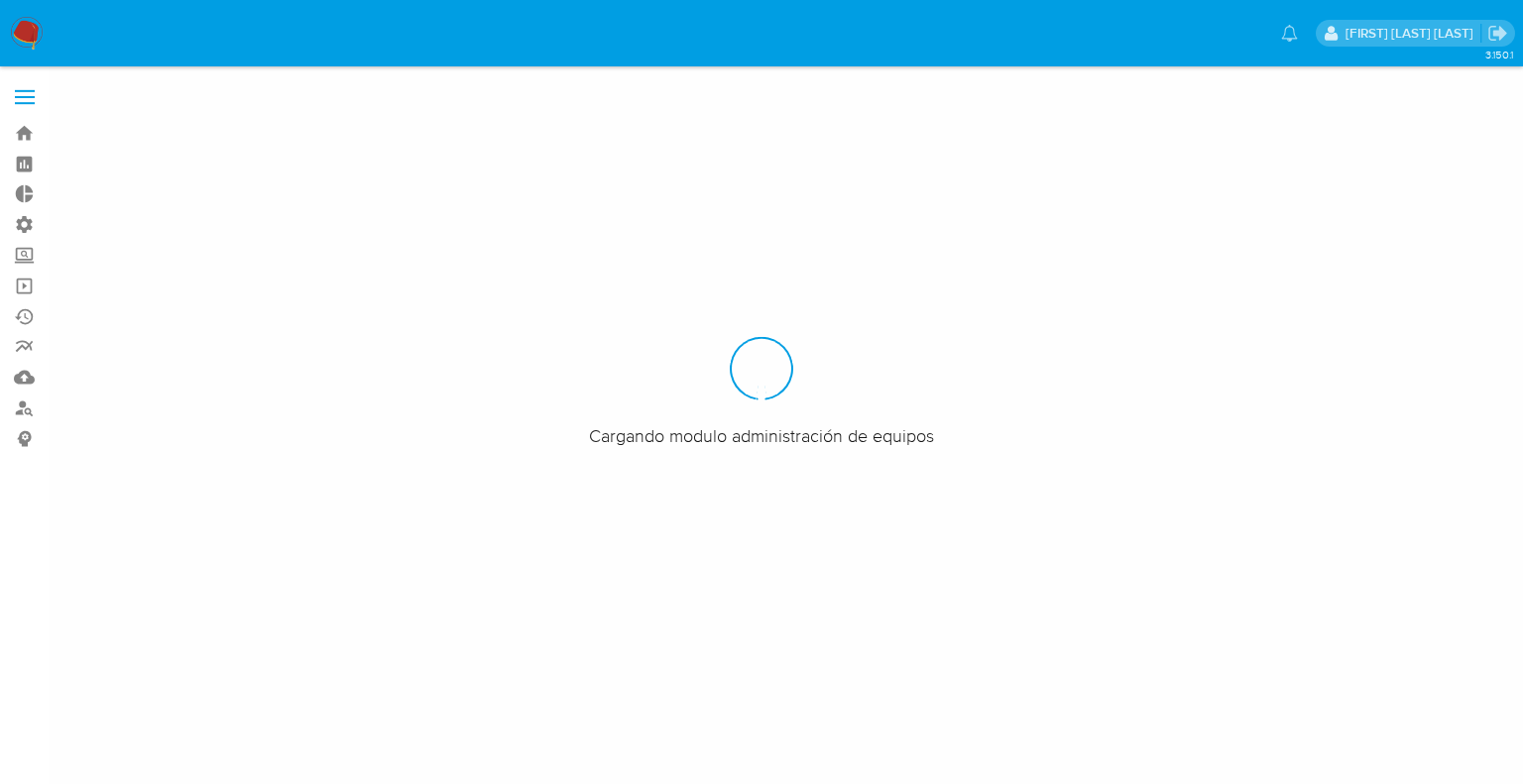 scroll, scrollTop: 0, scrollLeft: 0, axis: both 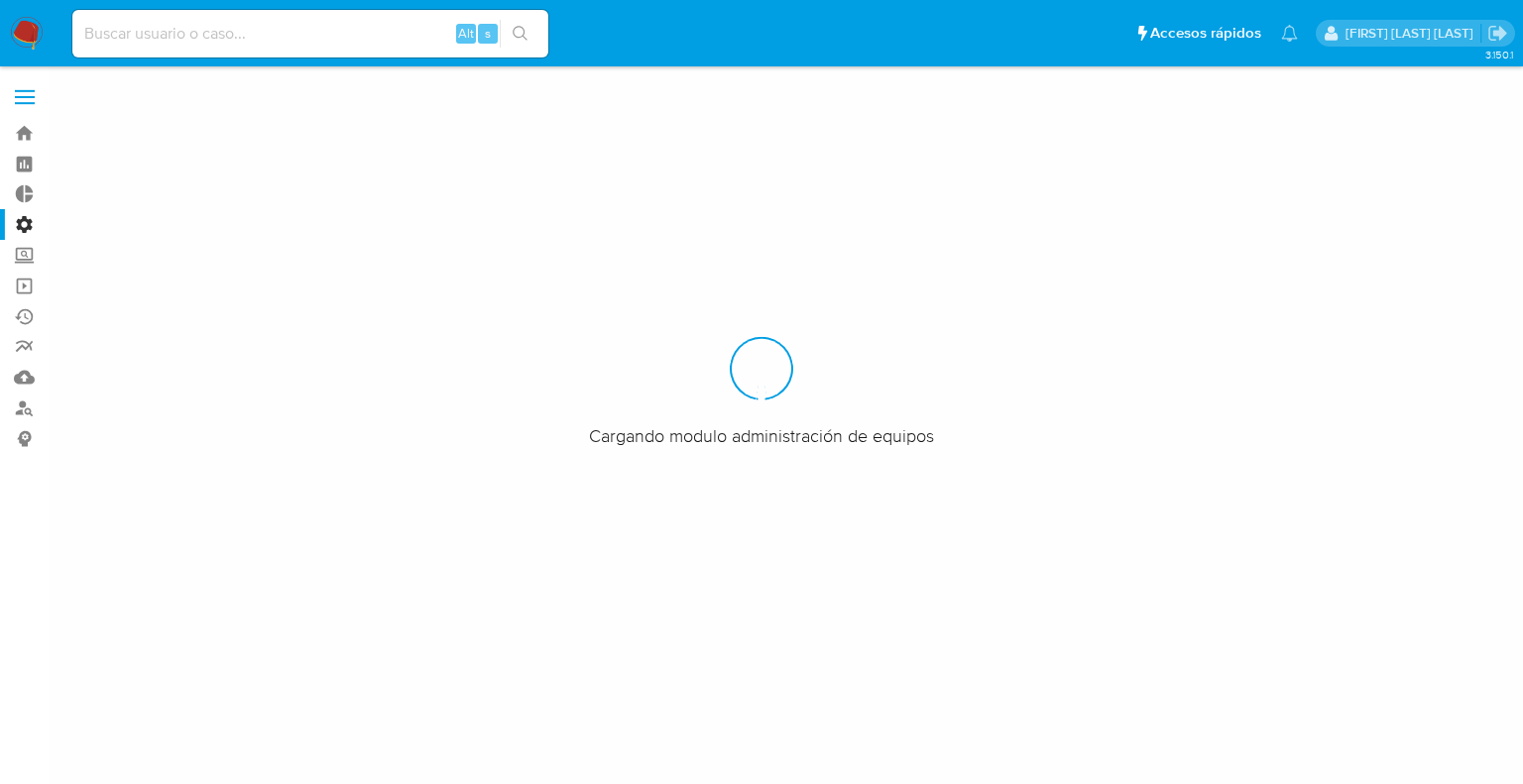 click on "Administración" at bounding box center (118, 224) 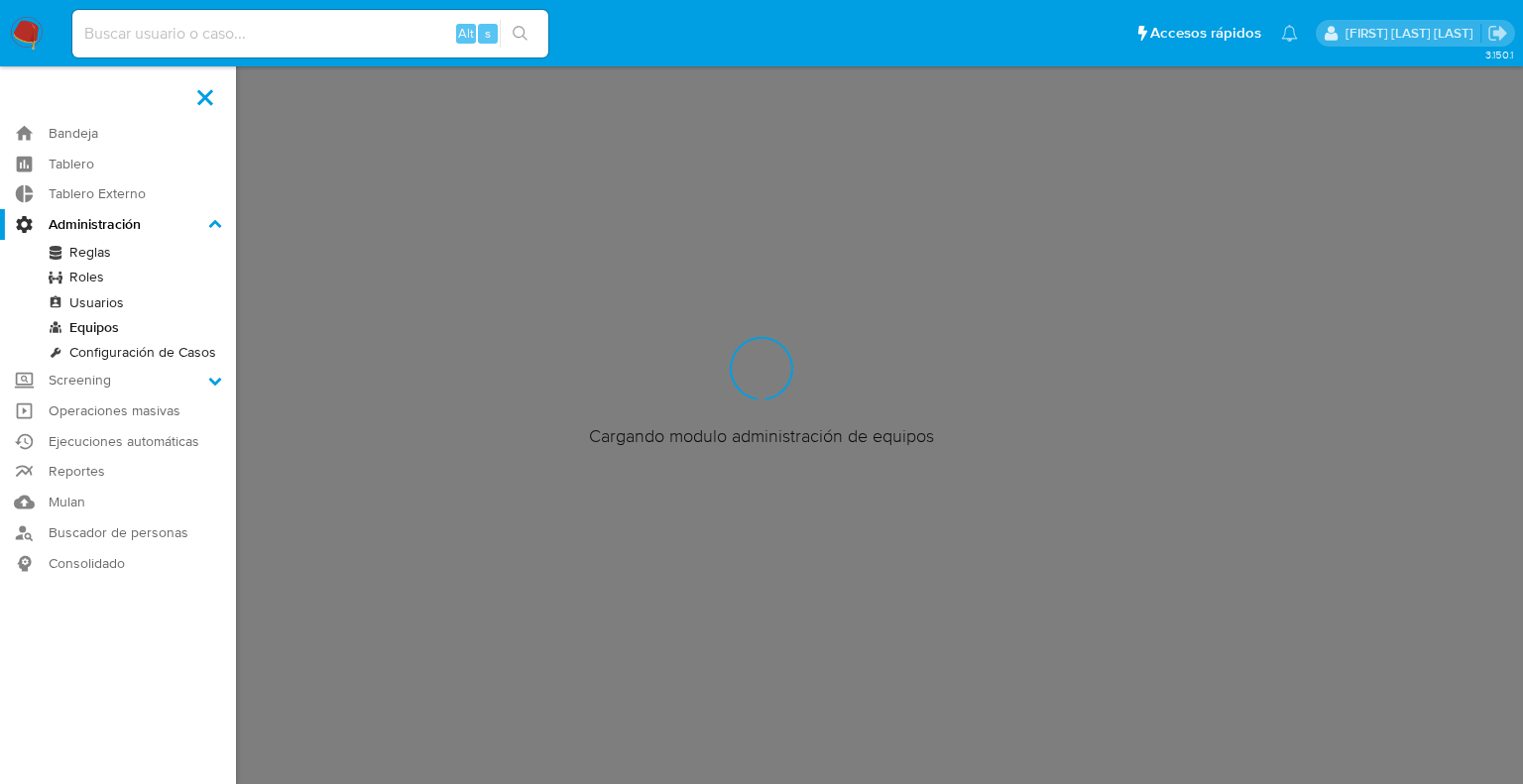 click on "Administración" at bounding box center [0, 0] 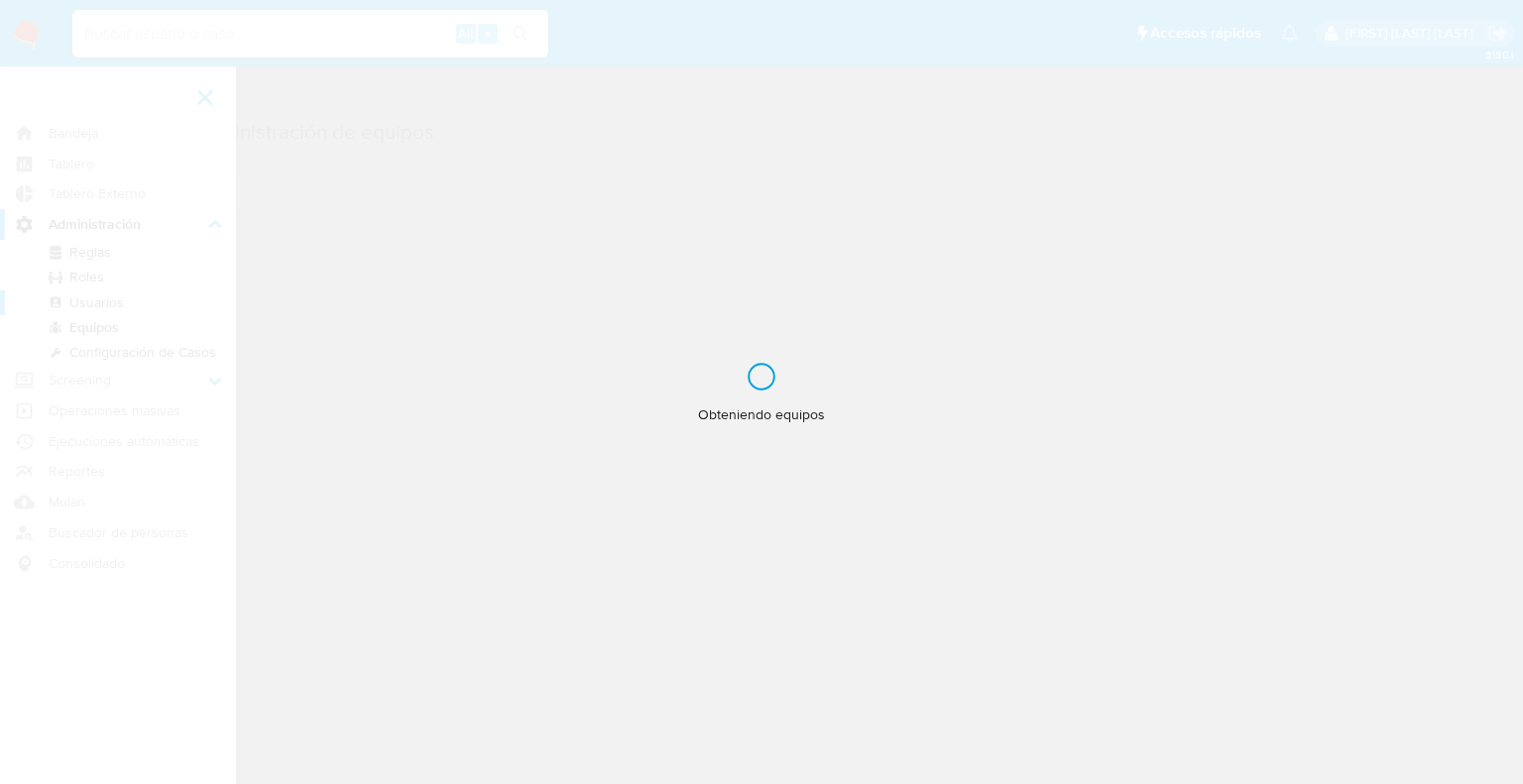 click on "Obteniendo equipos" at bounding box center [762, 392] 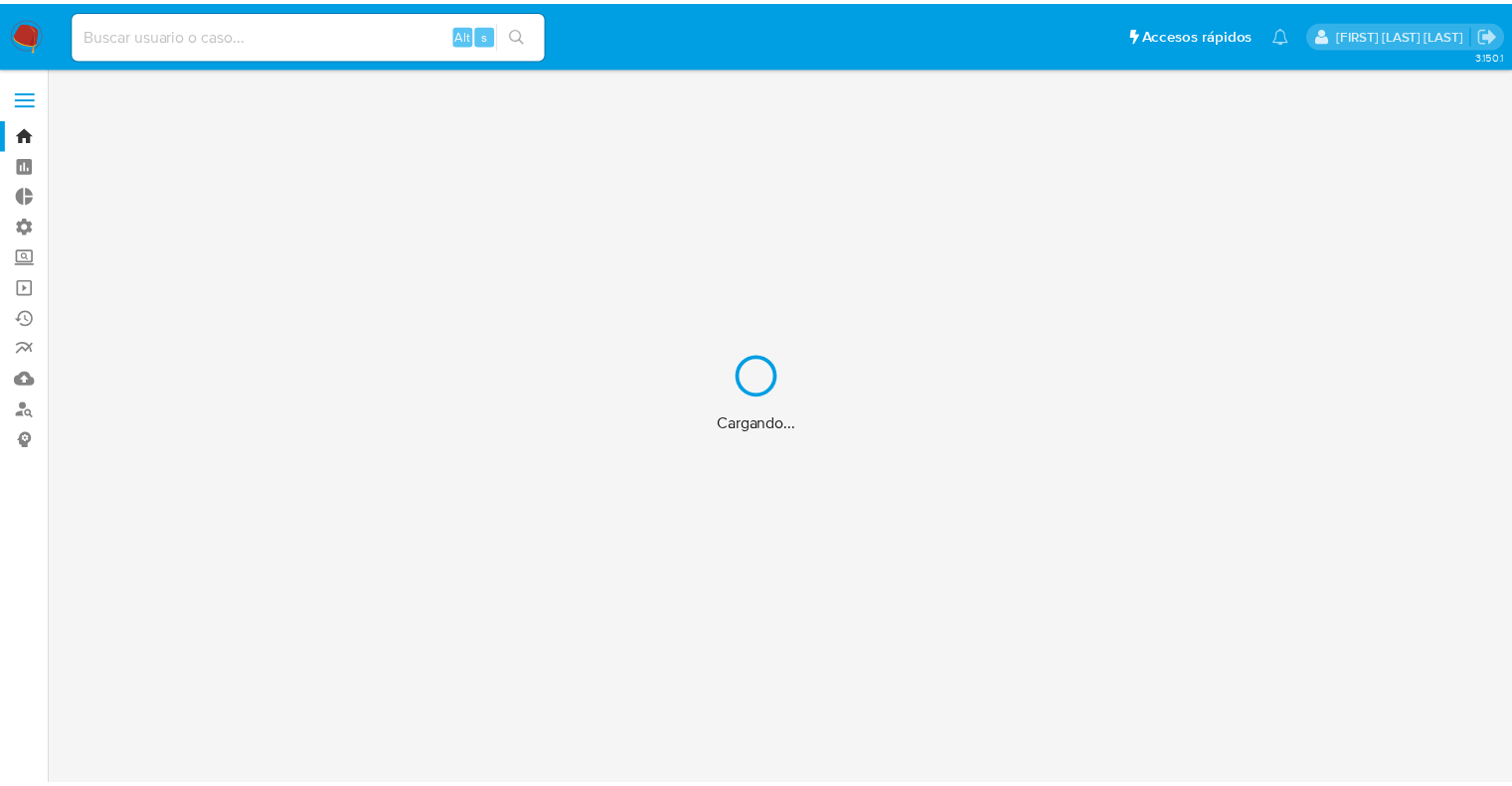 scroll, scrollTop: 0, scrollLeft: 0, axis: both 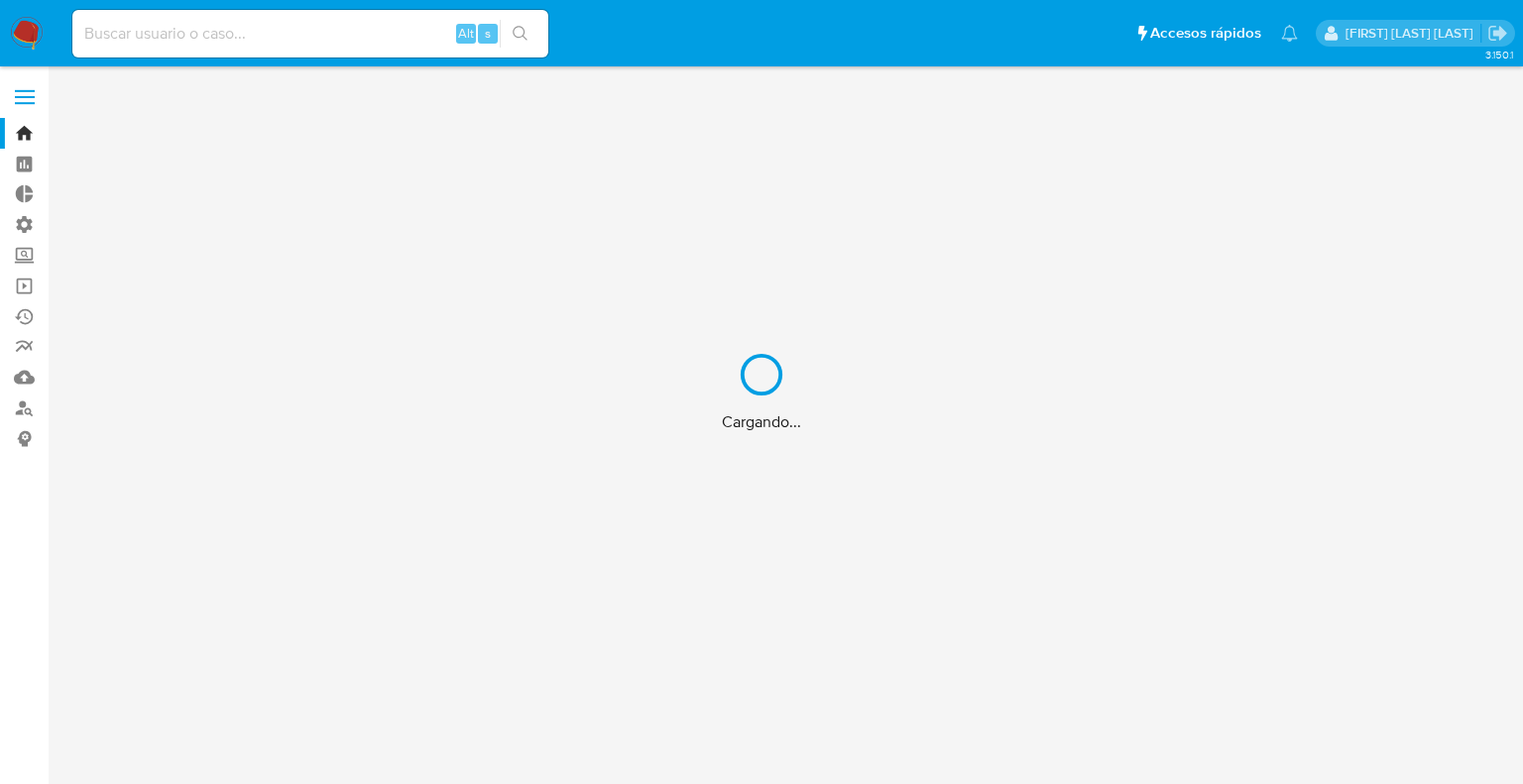 click on "Cargando..." at bounding box center (762, 392) 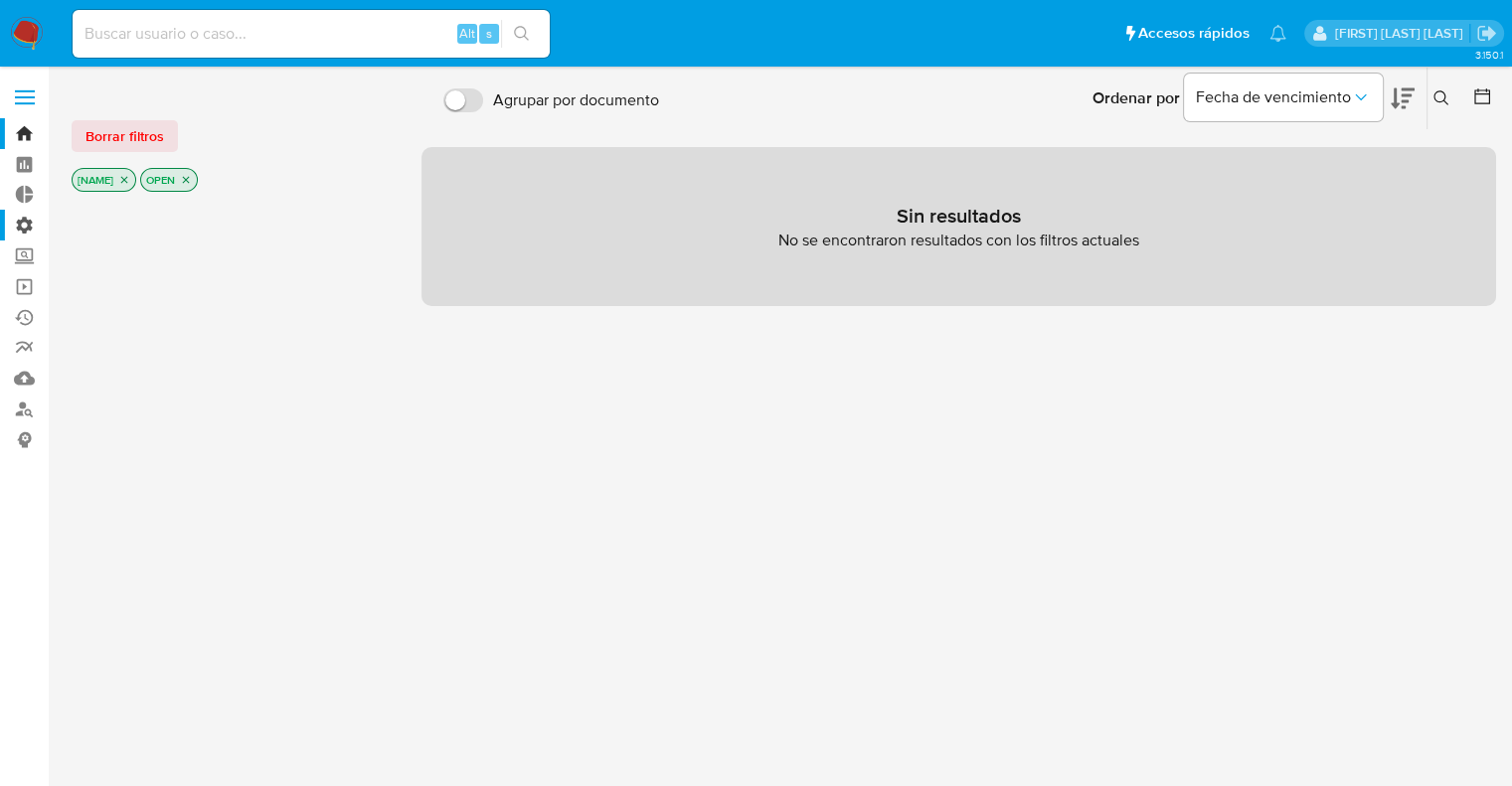 click on "Administración" at bounding box center [118, 225] 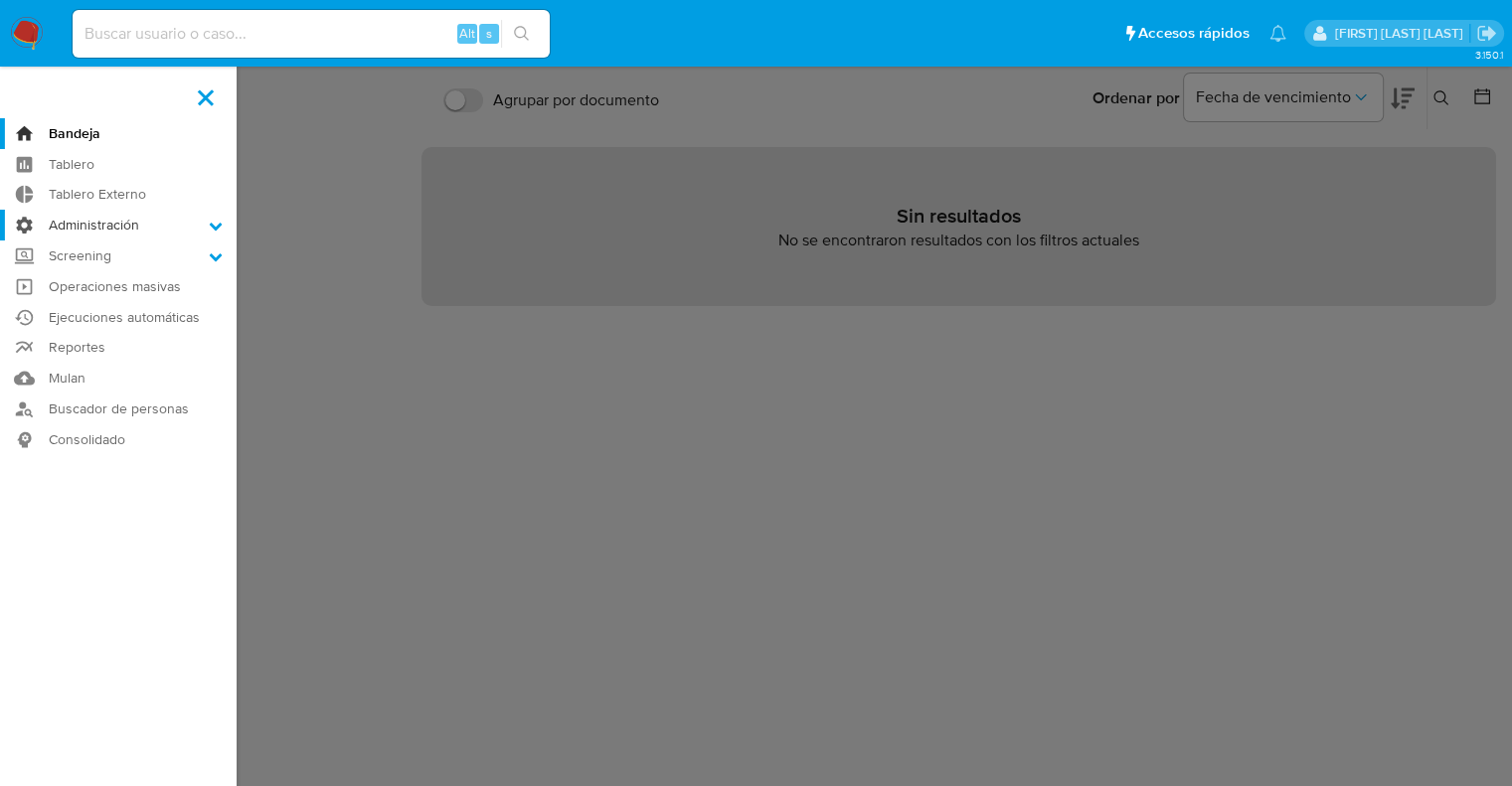 click on "Administración" at bounding box center (0, 0) 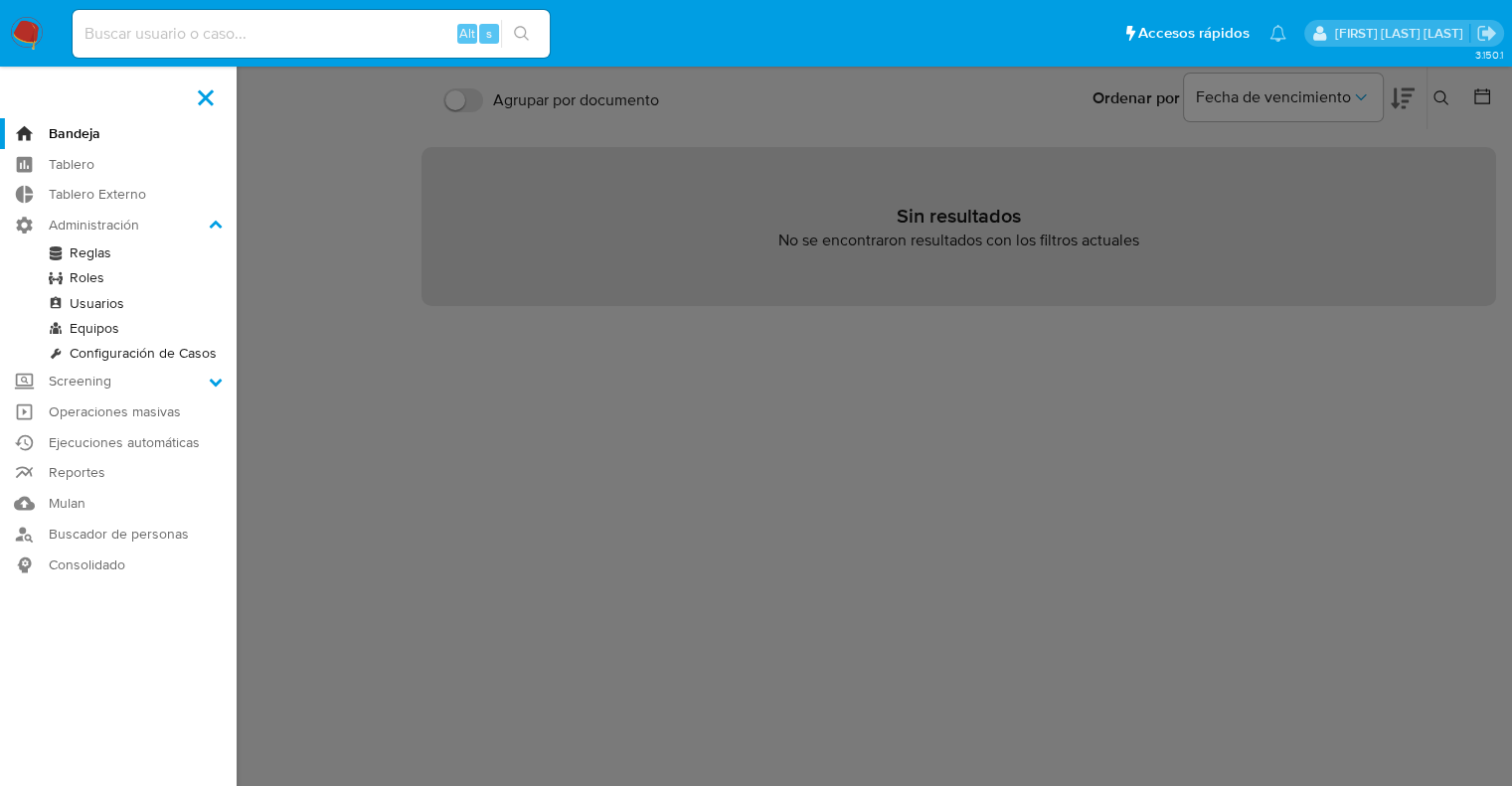 click on "Usuarios" at bounding box center (118, 303) 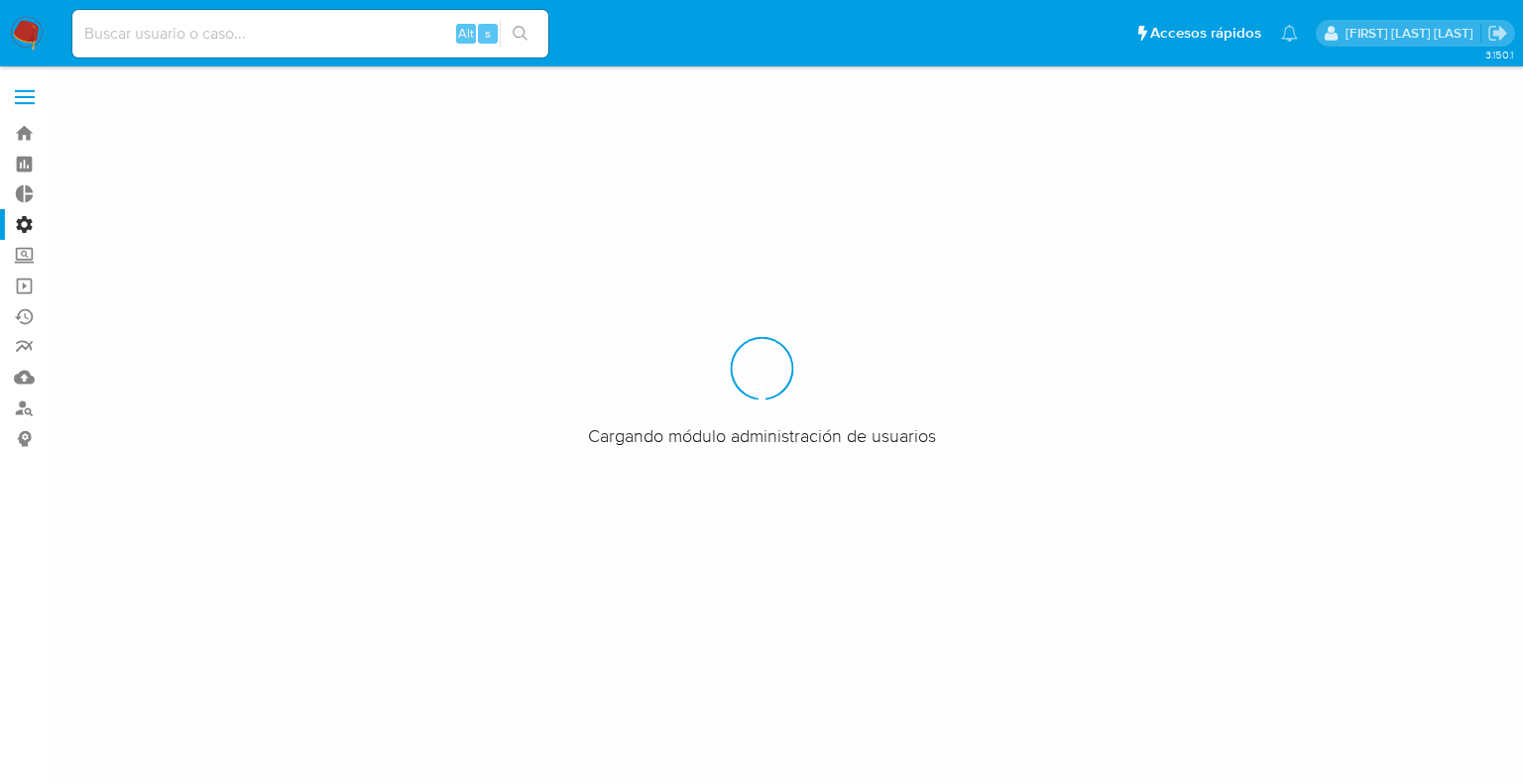 scroll, scrollTop: 0, scrollLeft: 0, axis: both 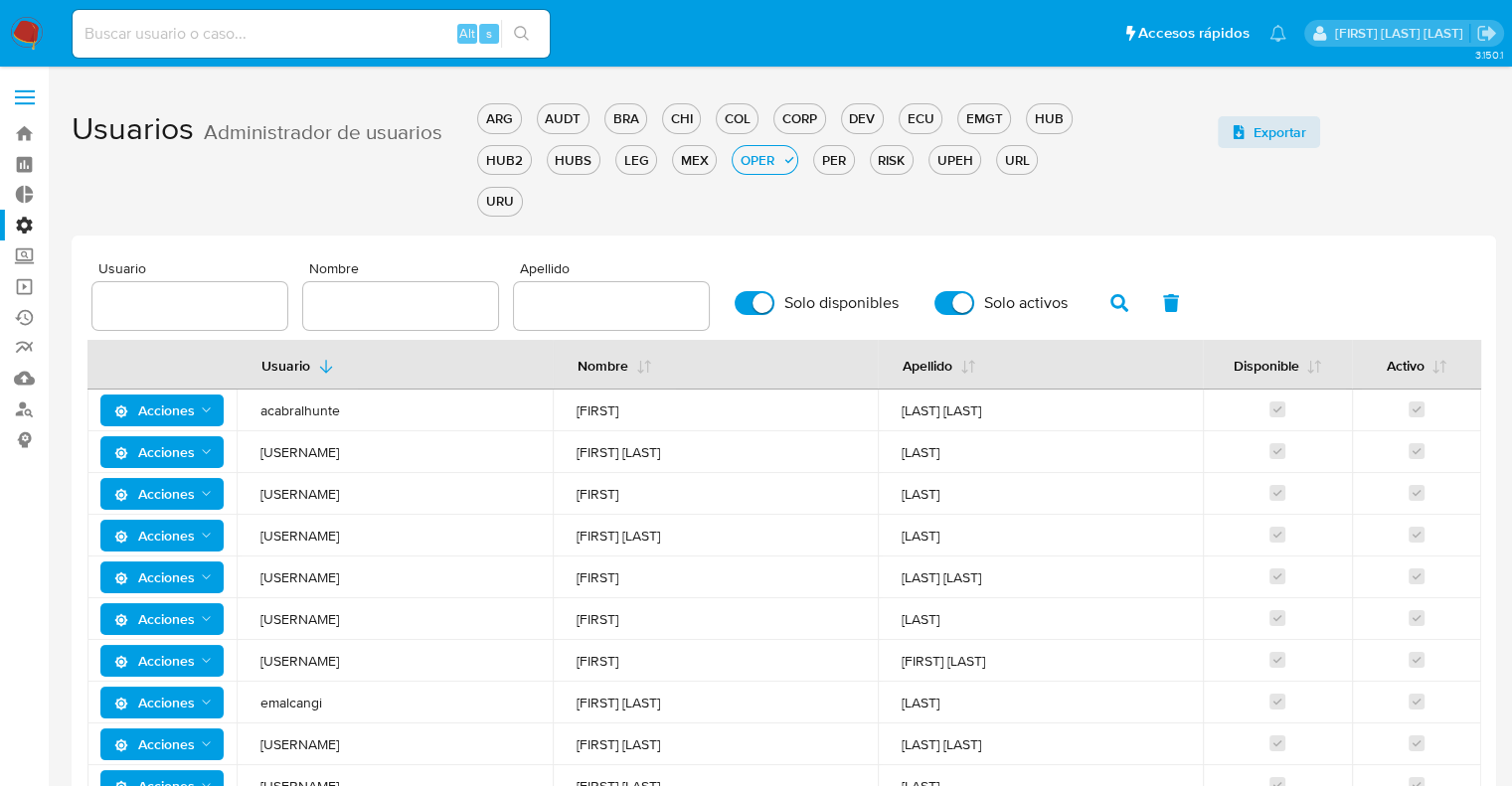 click at bounding box center (190, 306) 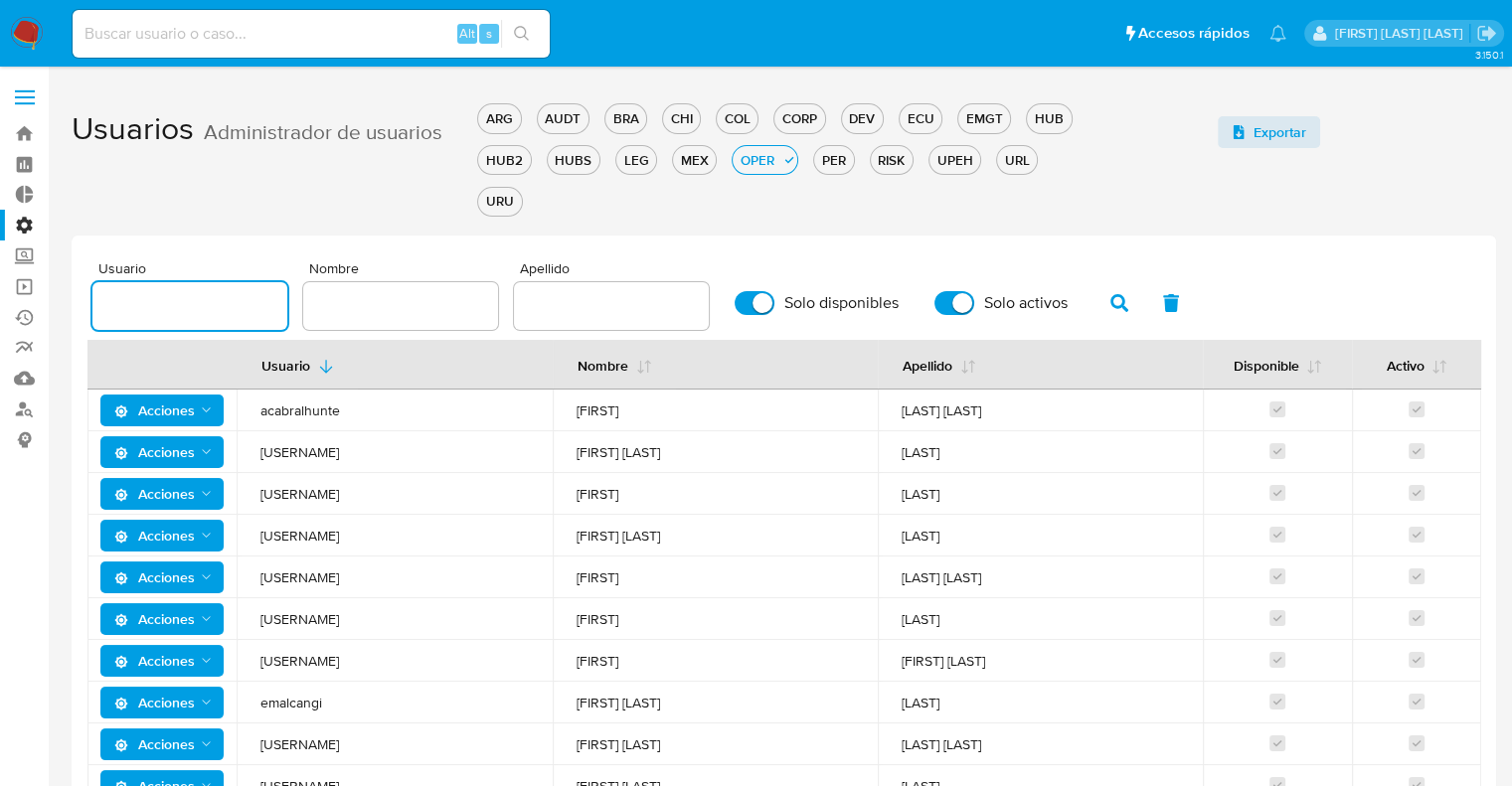 click at bounding box center (190, 306) 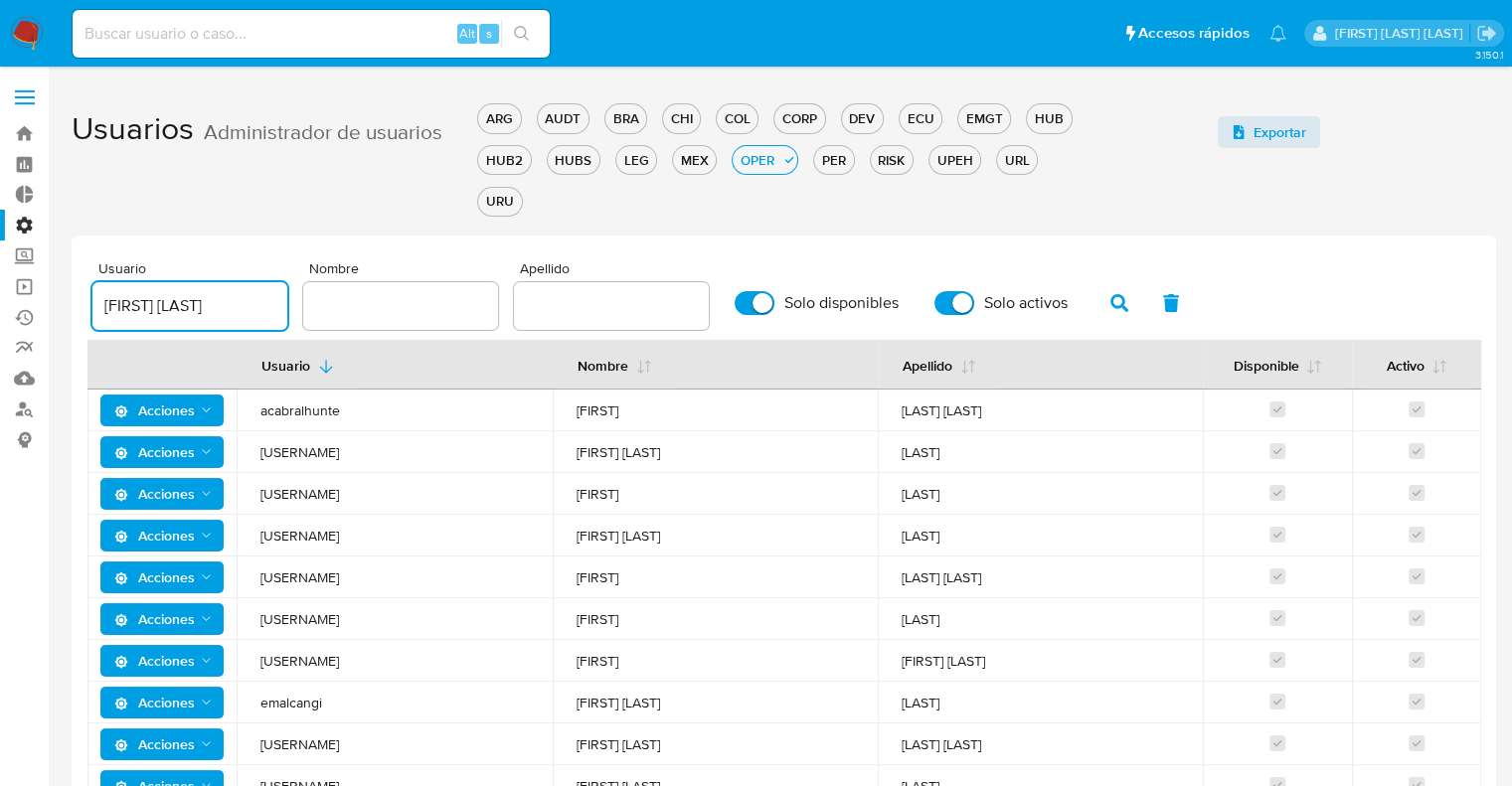 type on "[FIRST] [LAST]" 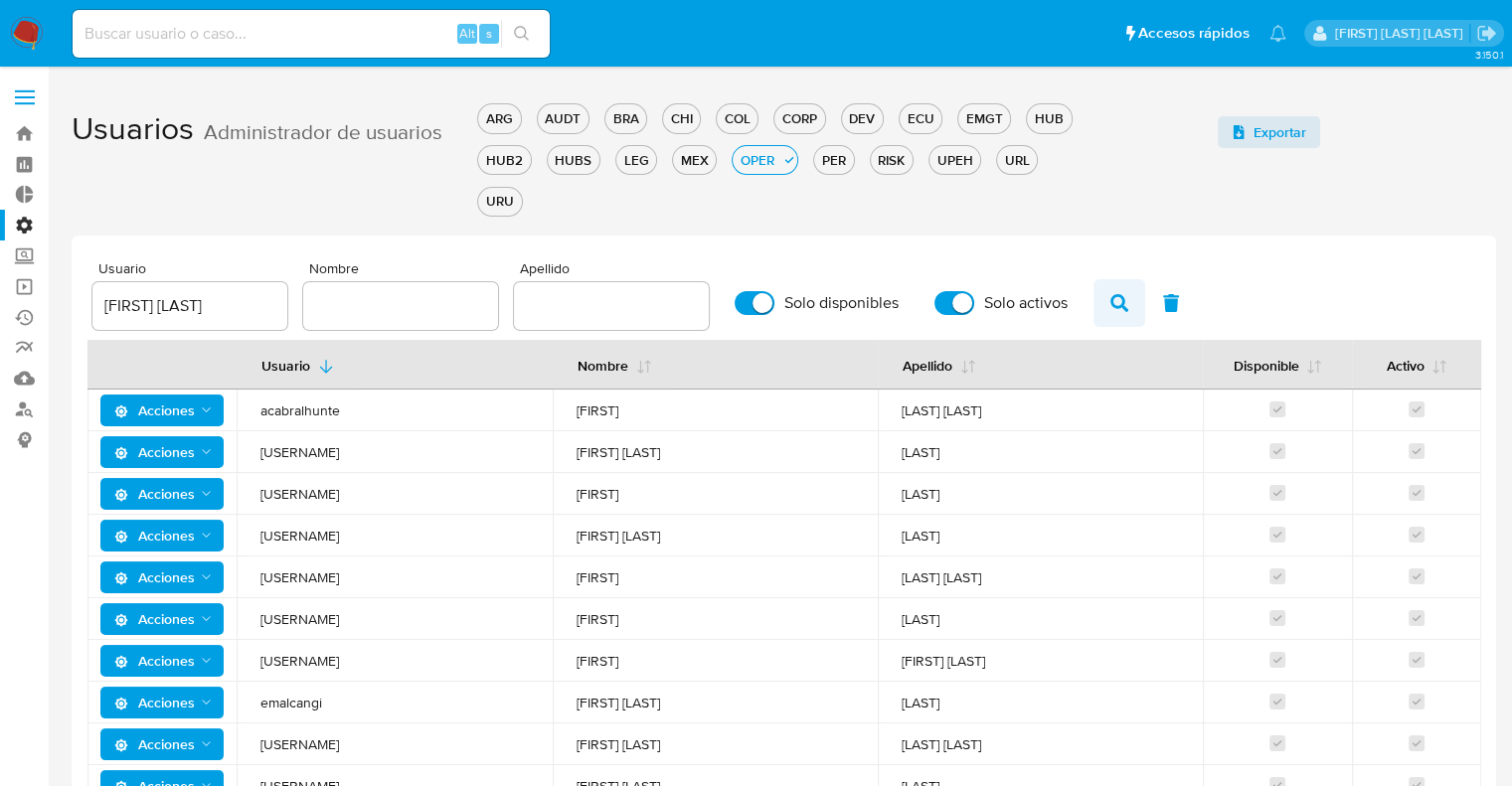click 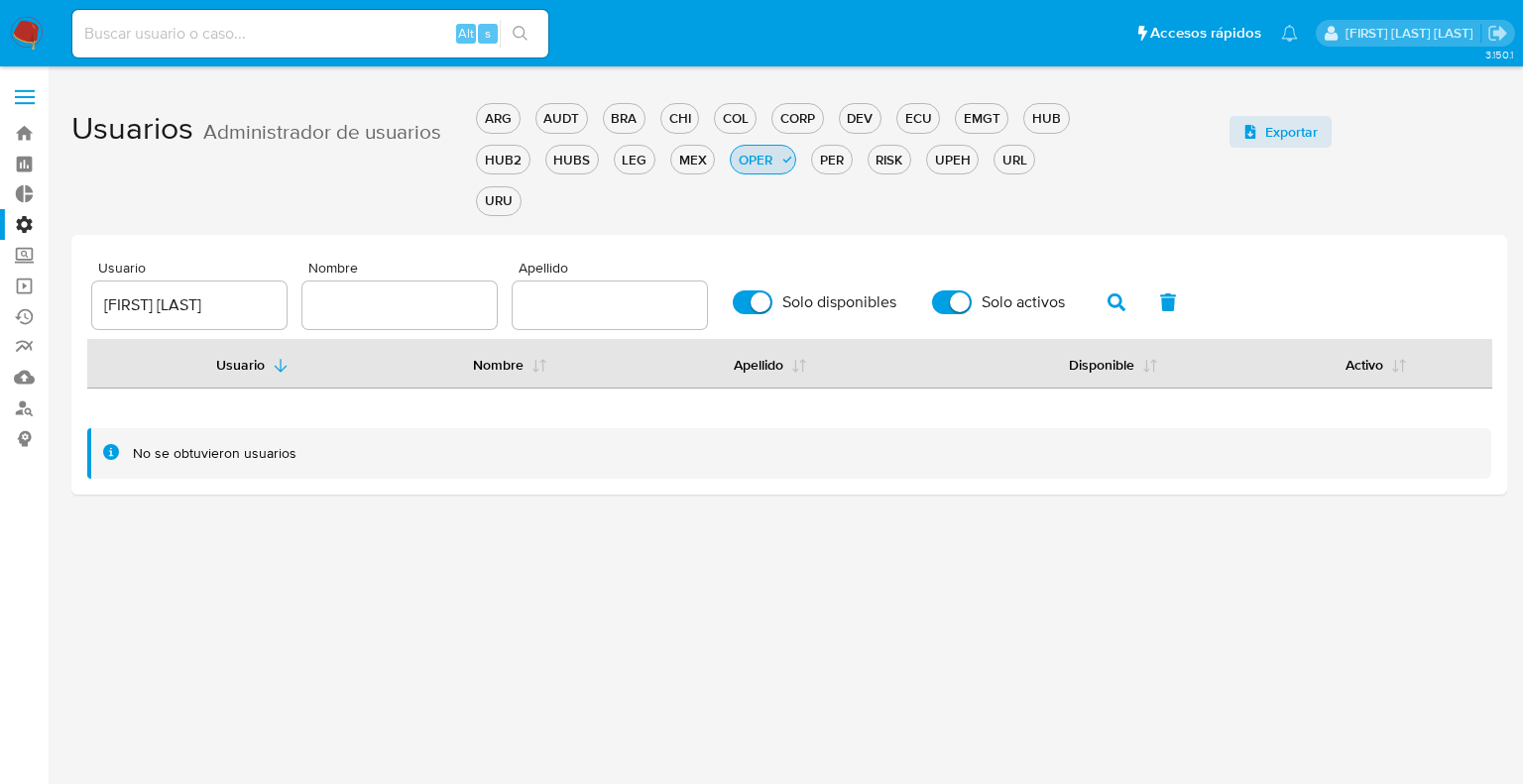 click 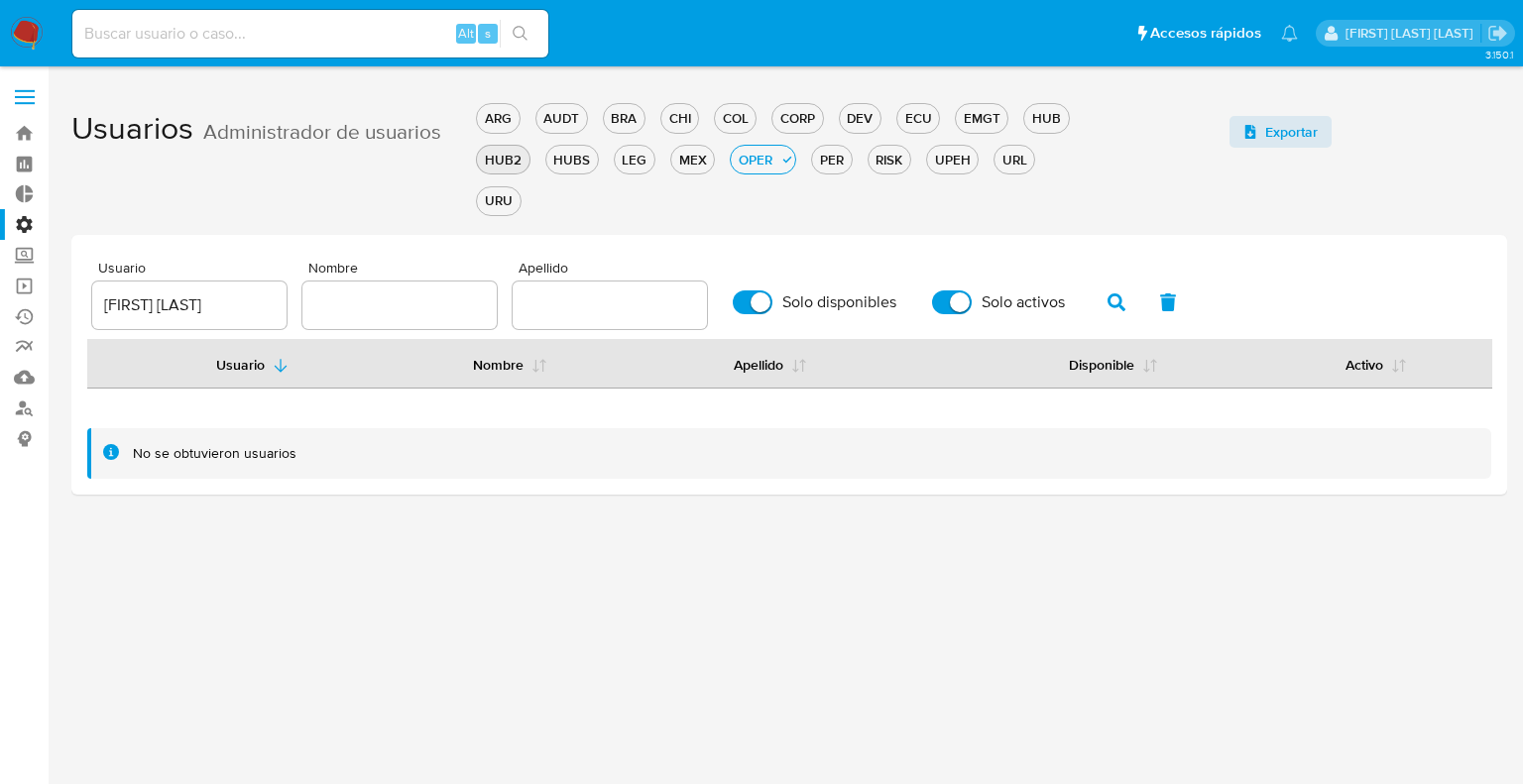 click on "HUB2" at bounding box center (503, 160) 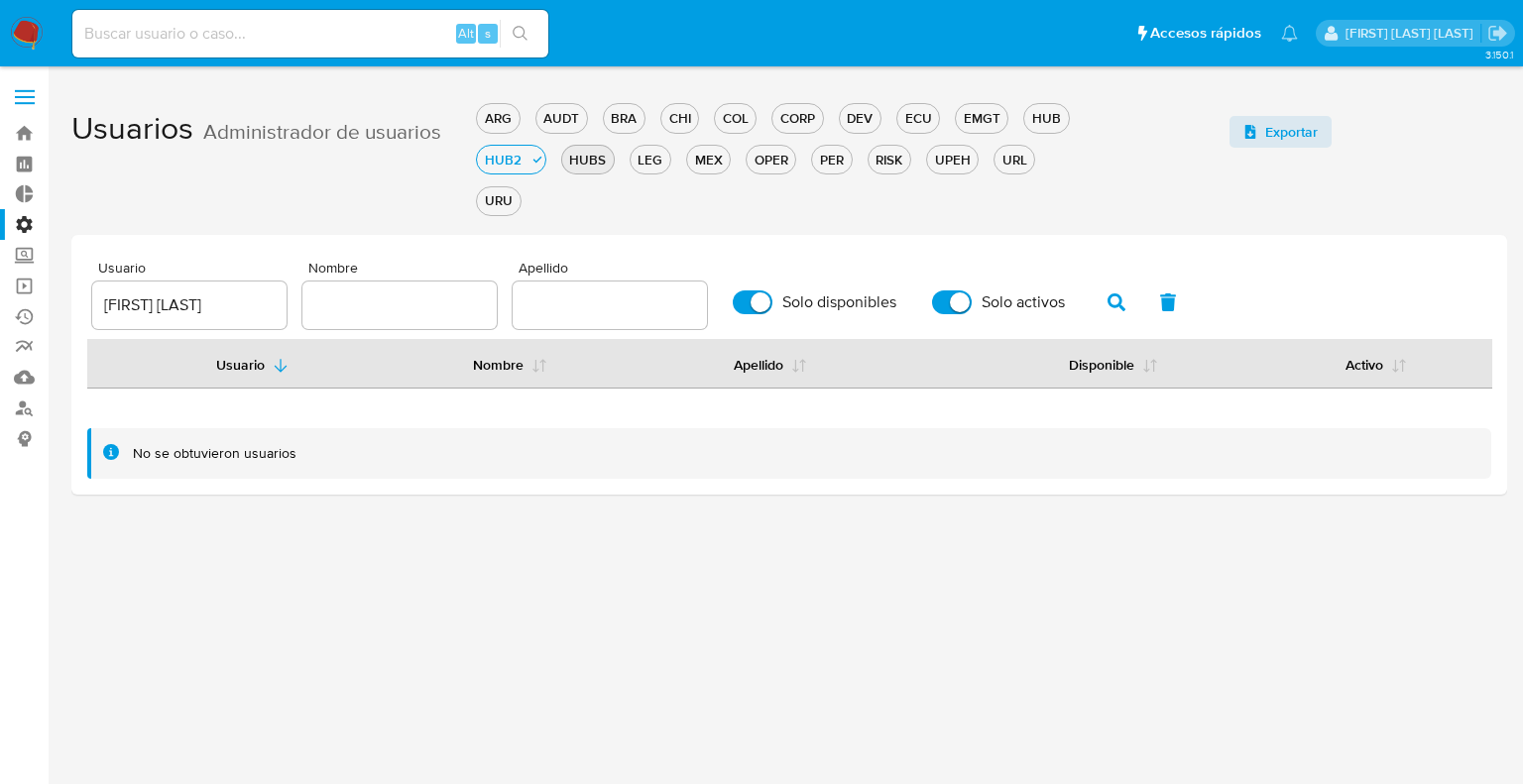 click on "HUBS" at bounding box center (588, 160) 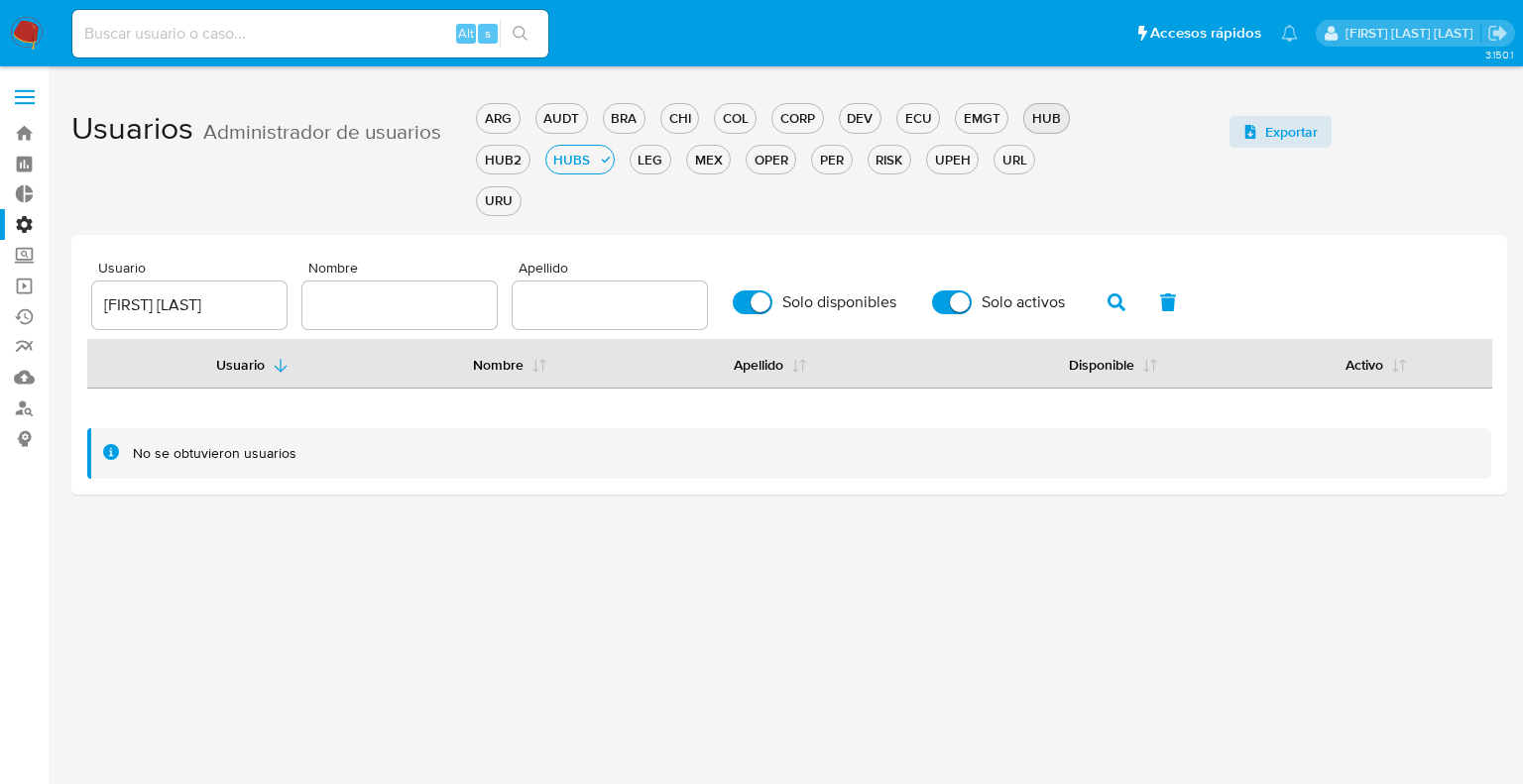 click on "HUB" at bounding box center [1046, 118] 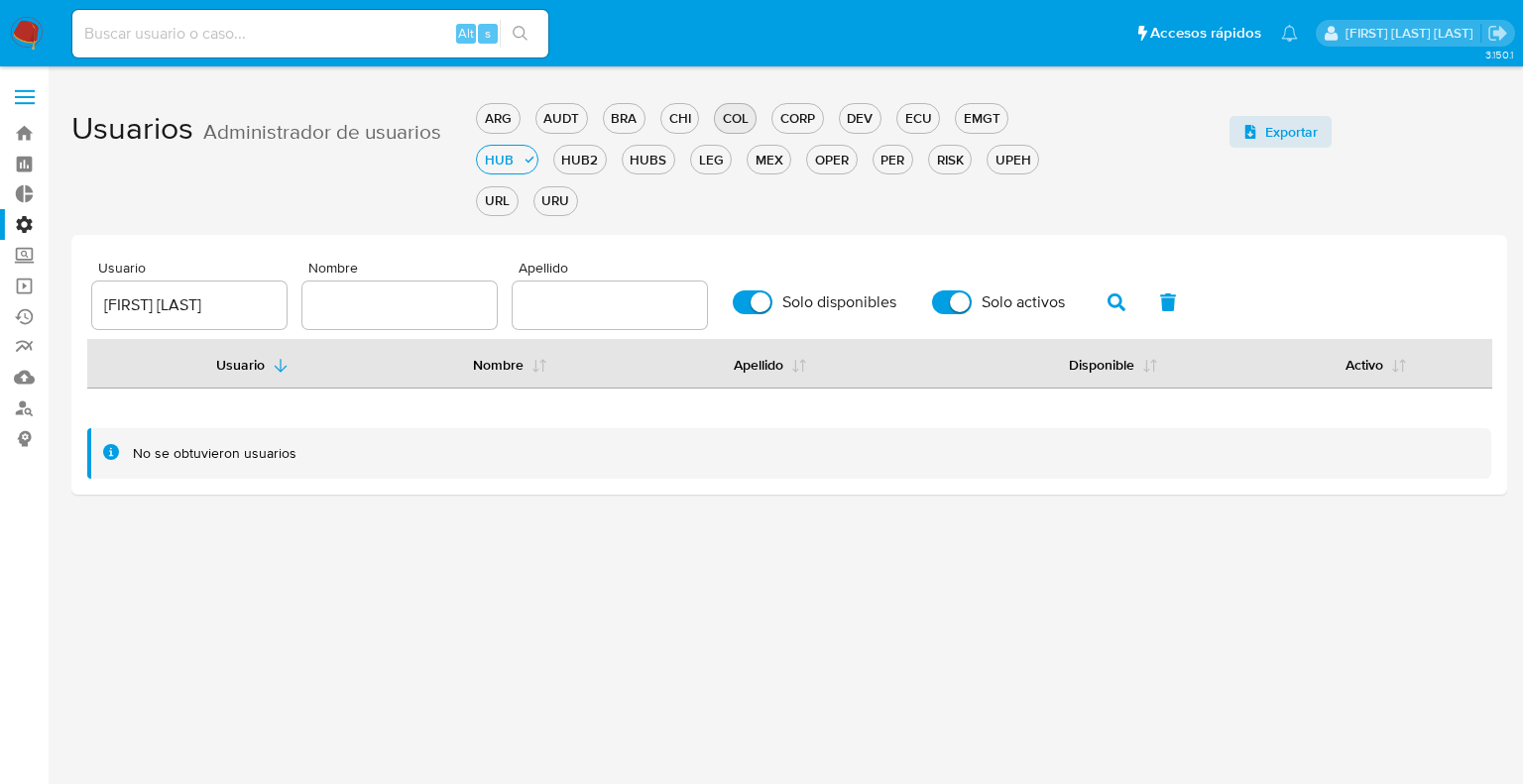 click on "COL" at bounding box center [735, 118] 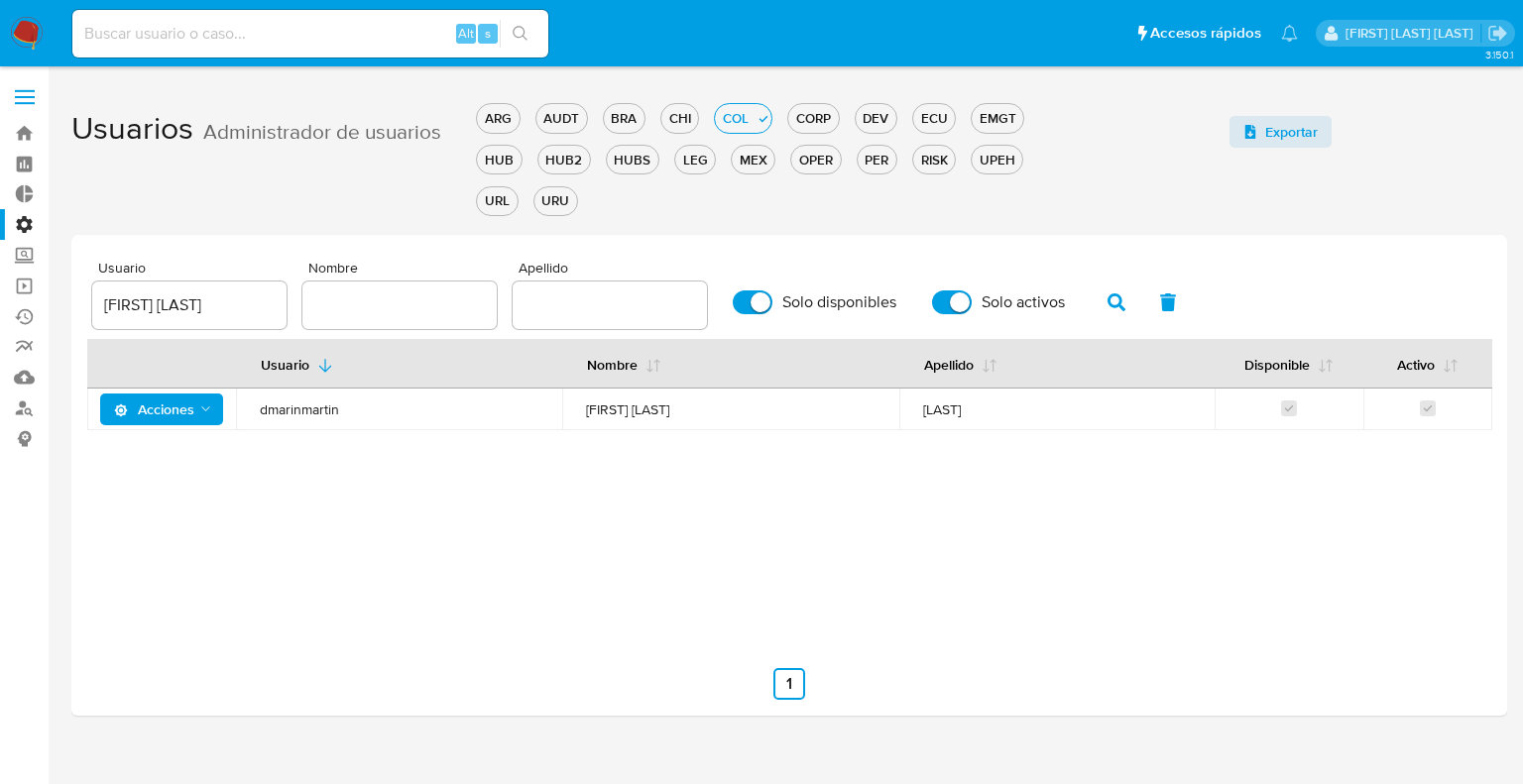 click on "dmarinmartin" at bounding box center [399, 409] 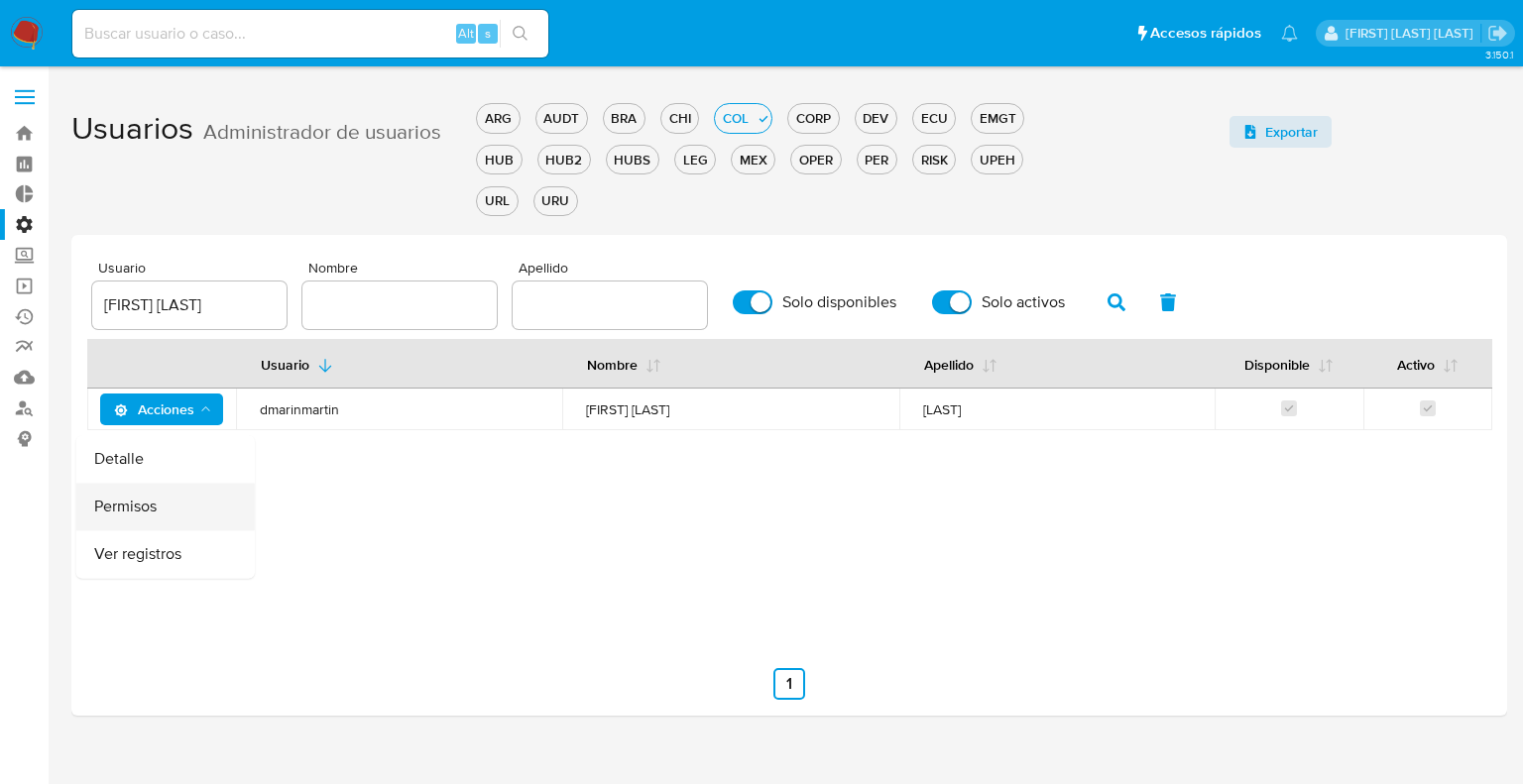click on "Permisos" at bounding box center (166, 507) 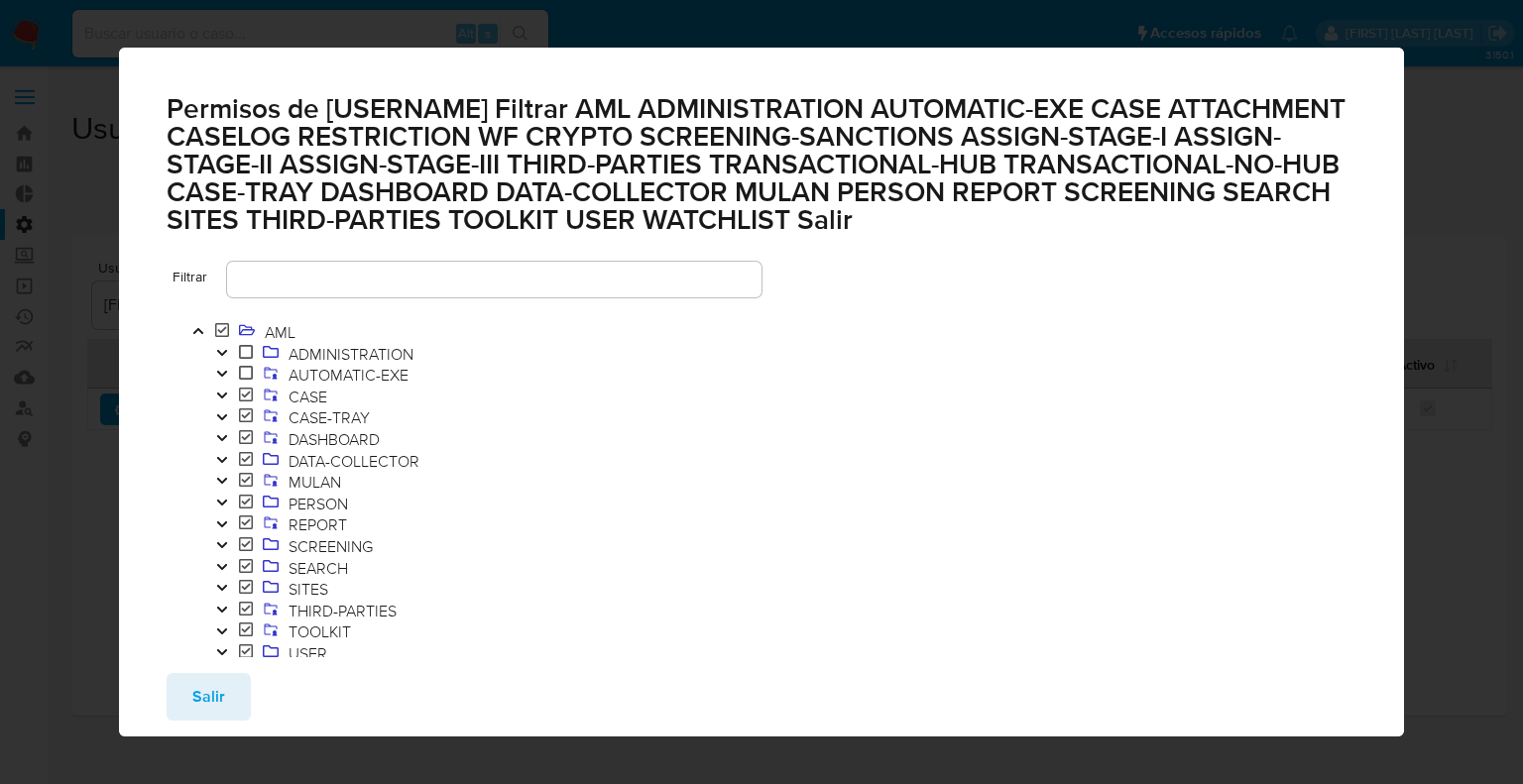 click 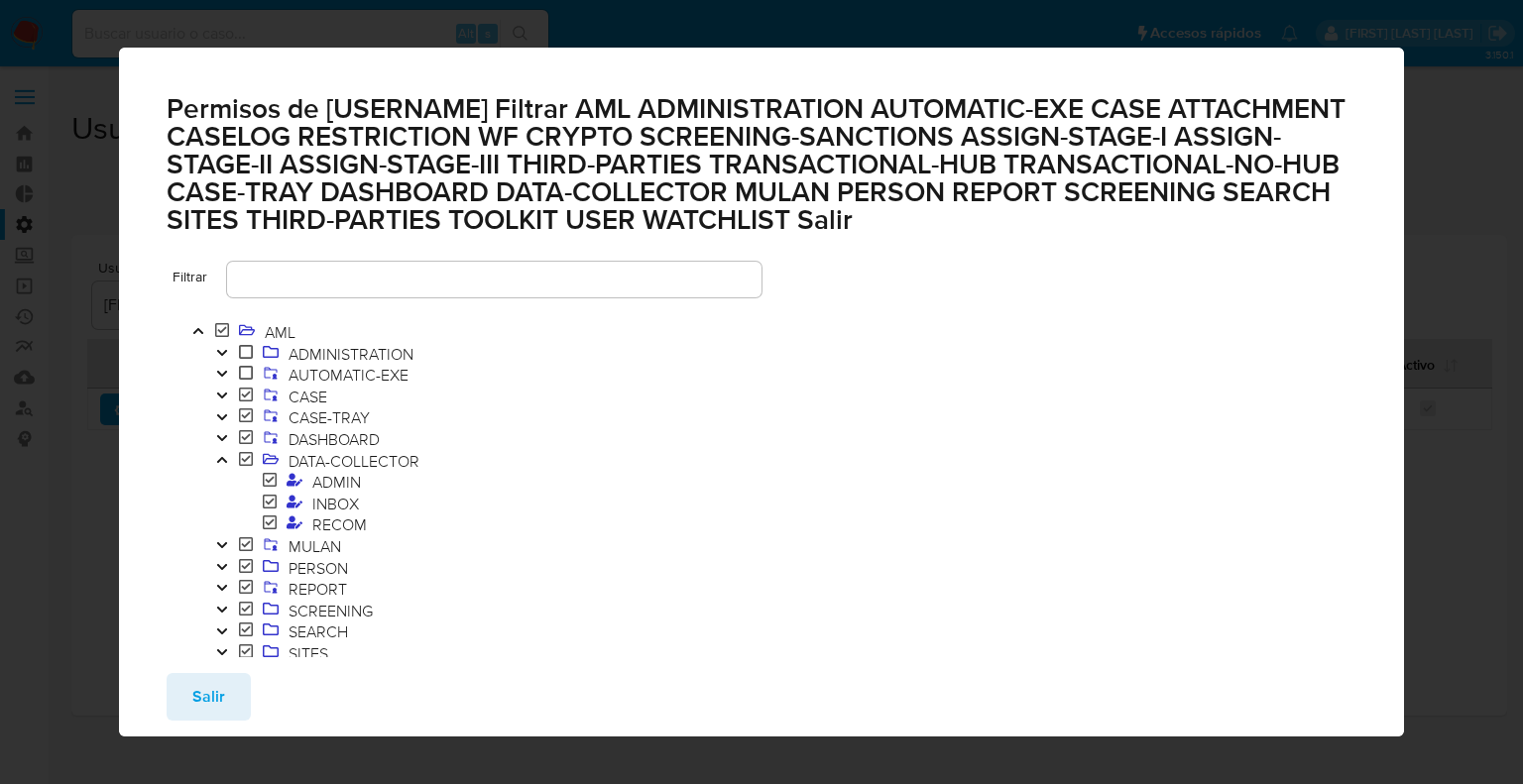 click 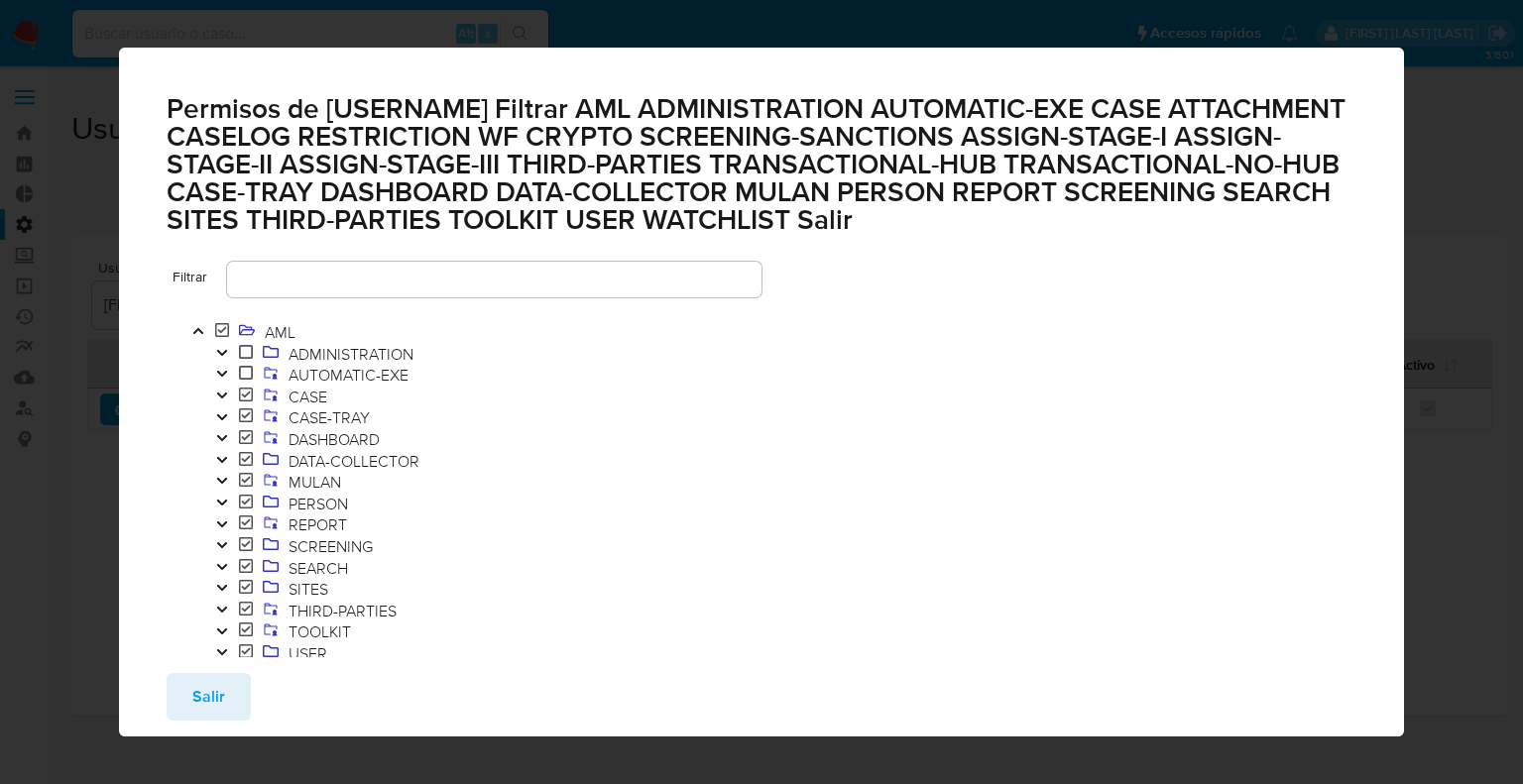 click 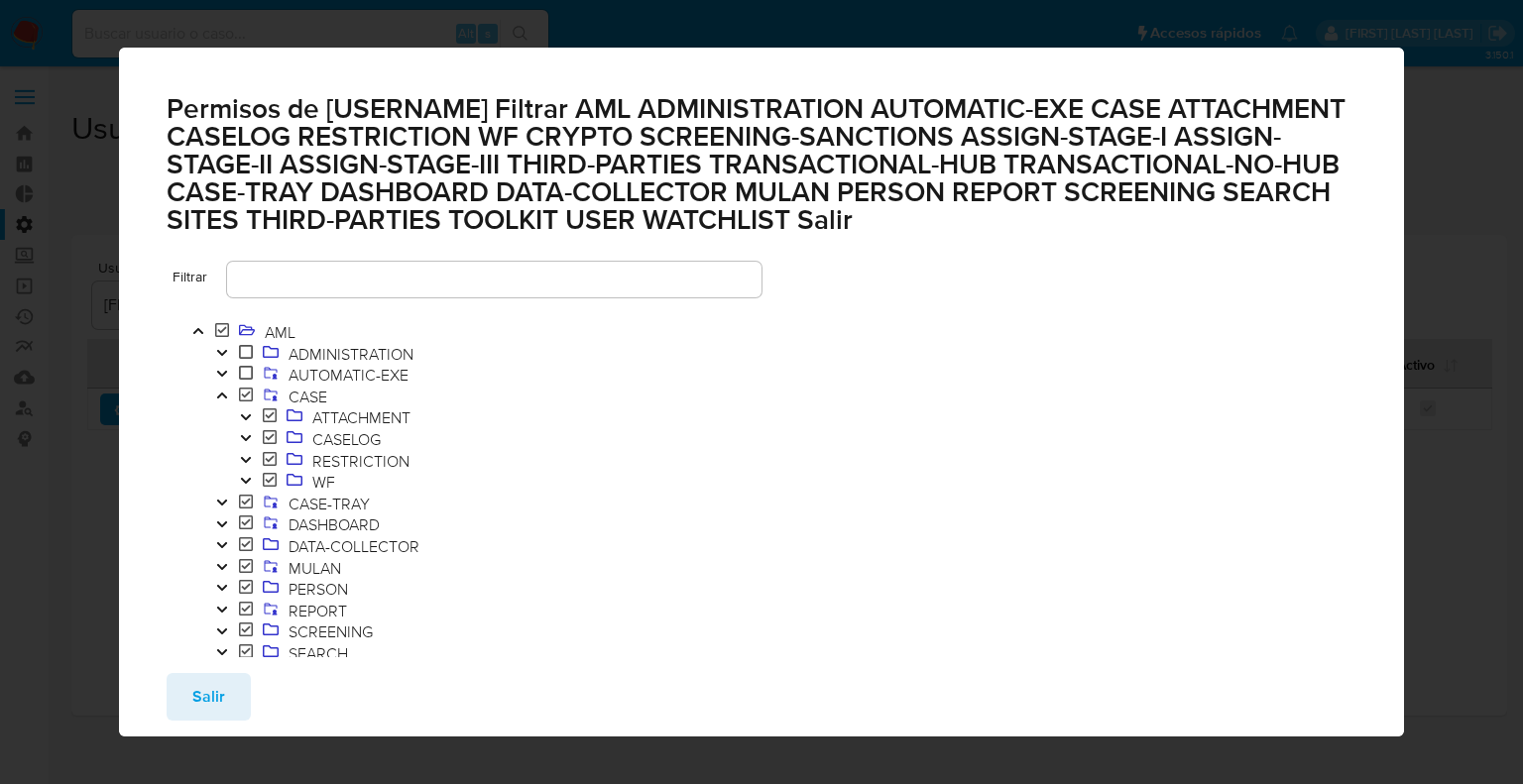 click 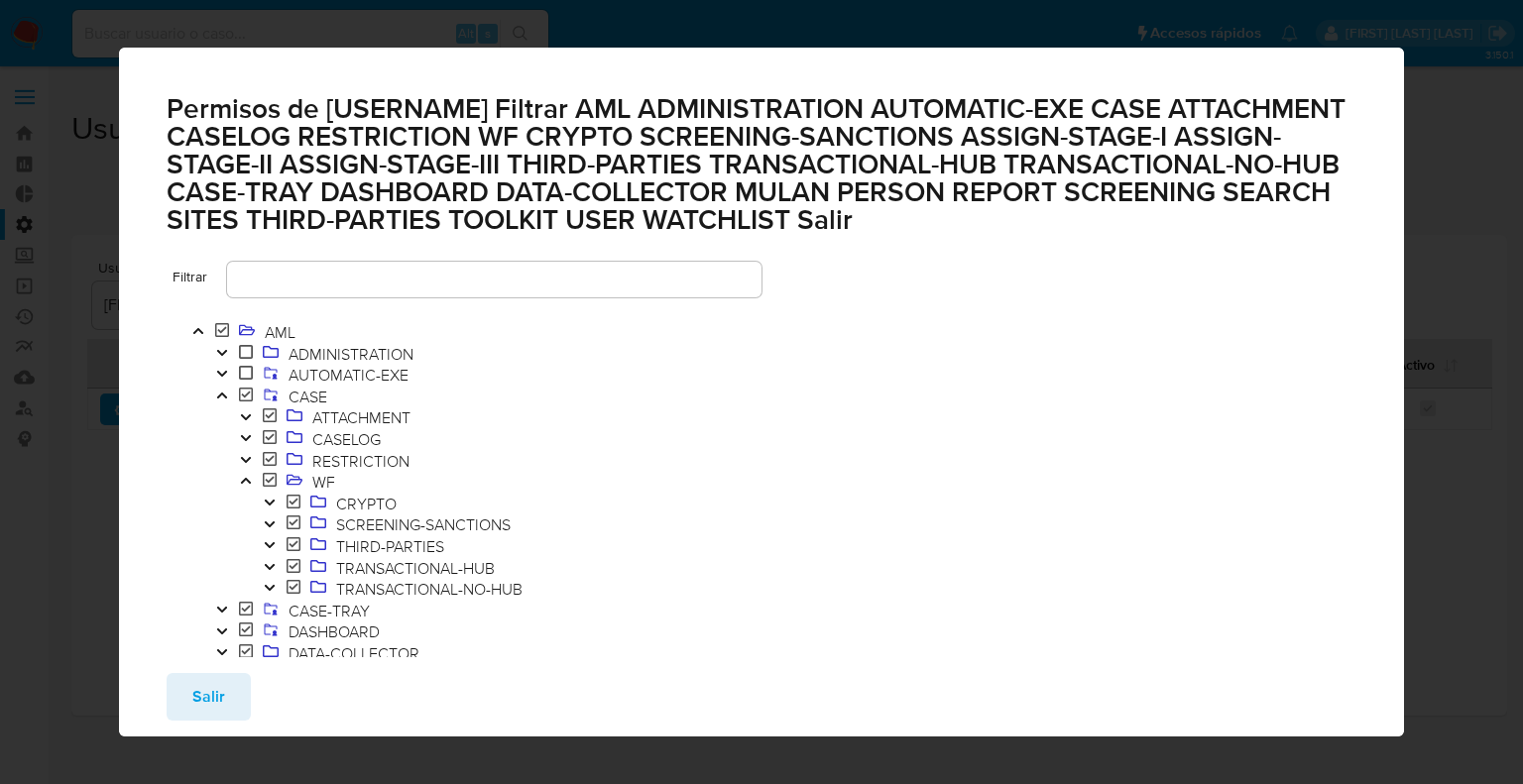 click 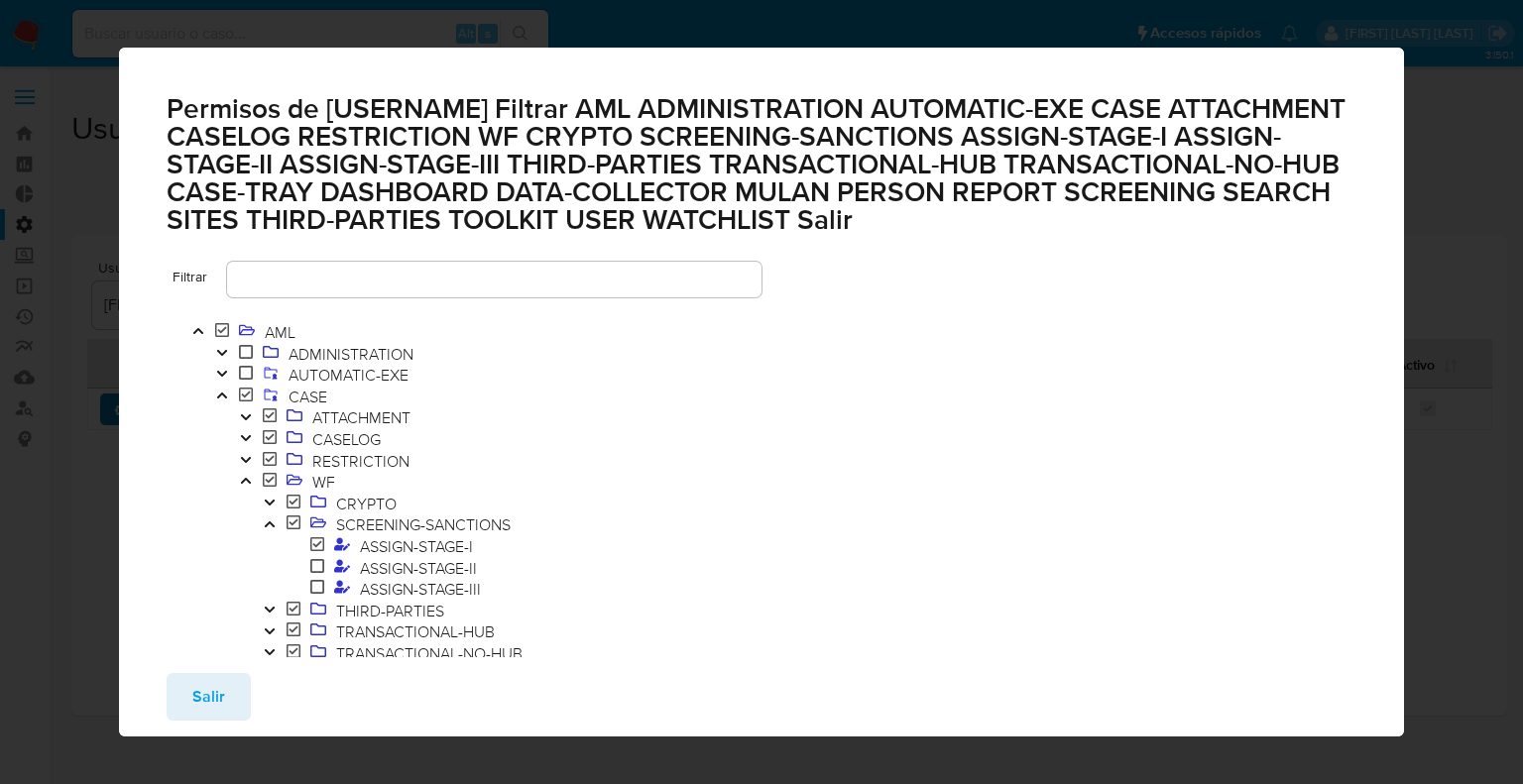 type 